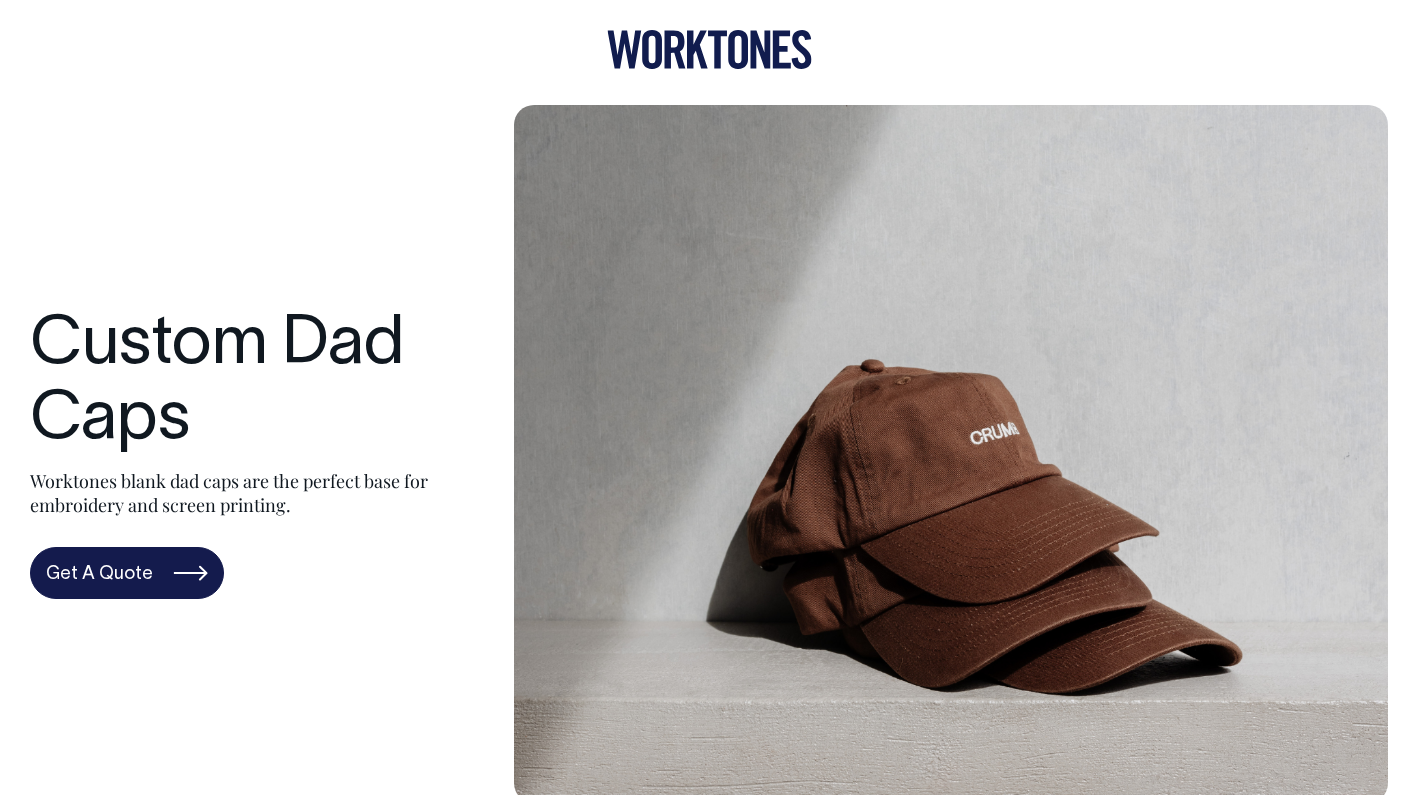 scroll, scrollTop: 0, scrollLeft: 0, axis: both 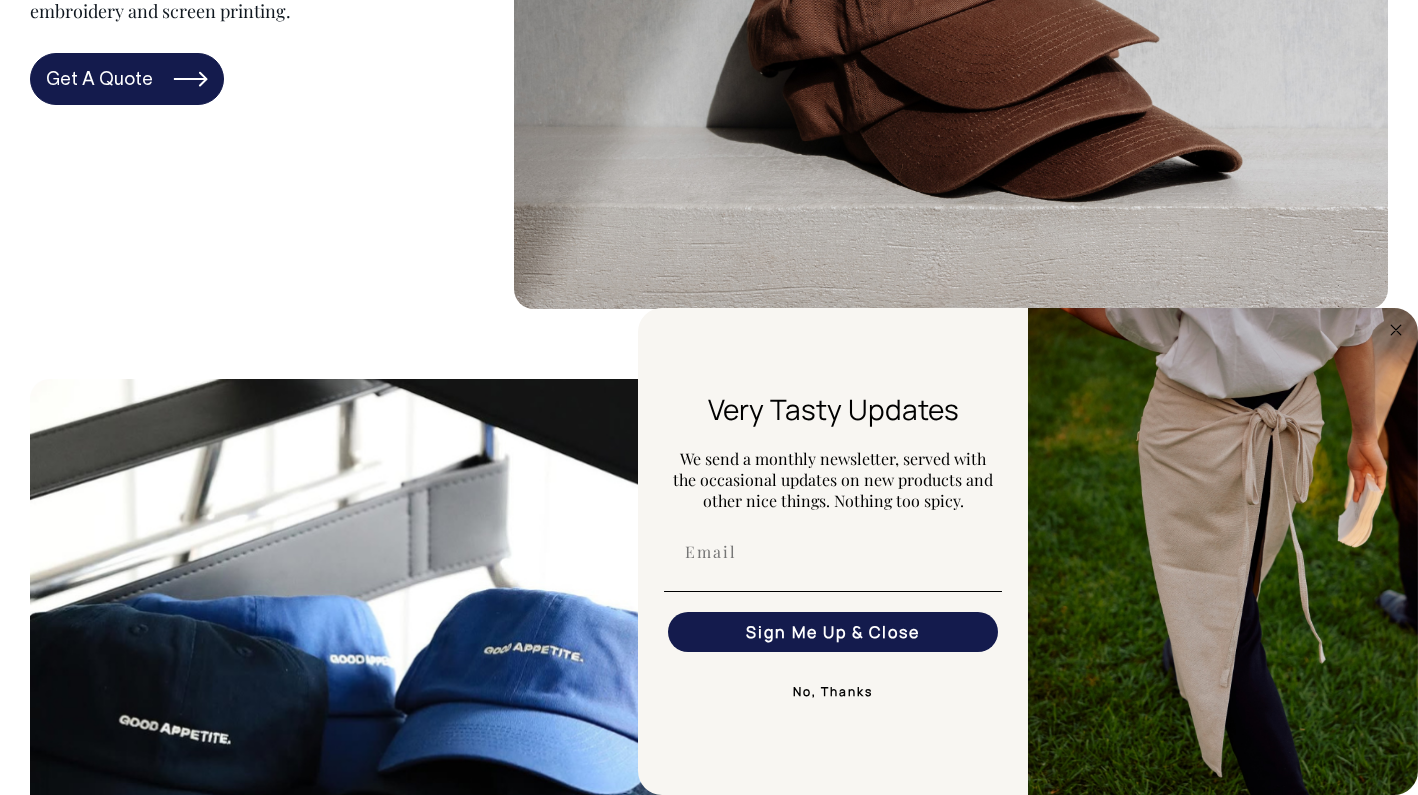 click on "No, Thanks" at bounding box center (833, 692) 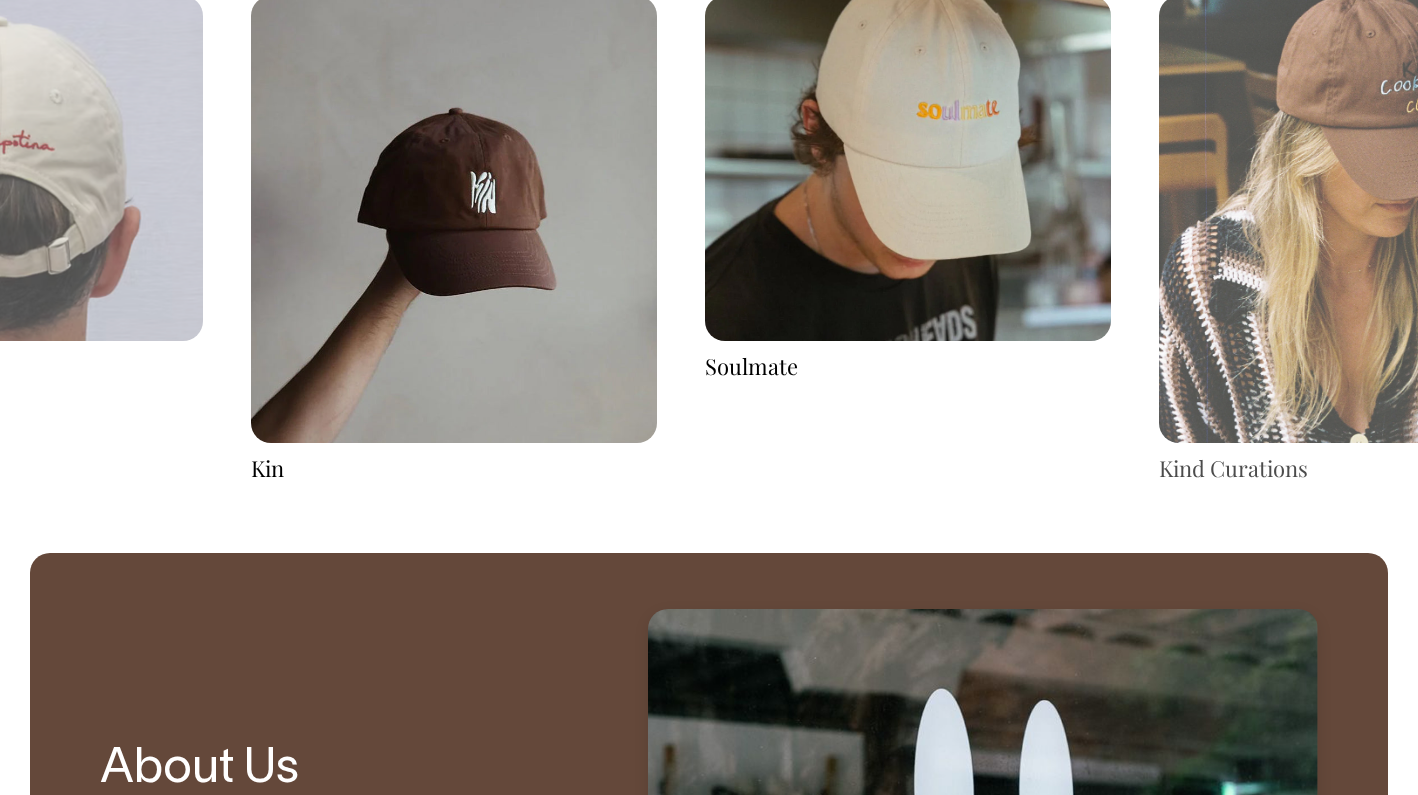scroll, scrollTop: 3340, scrollLeft: 0, axis: vertical 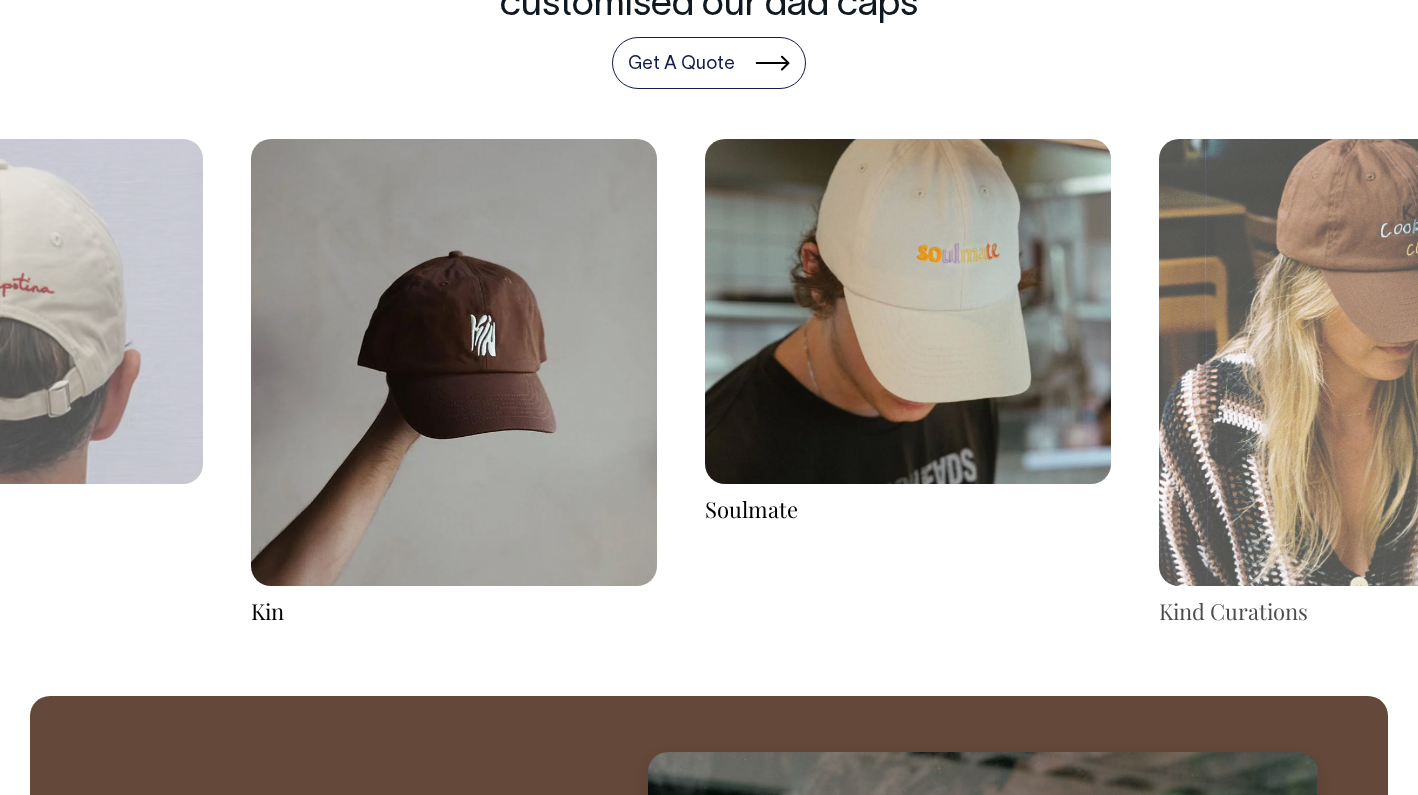click at bounding box center [908, 311] 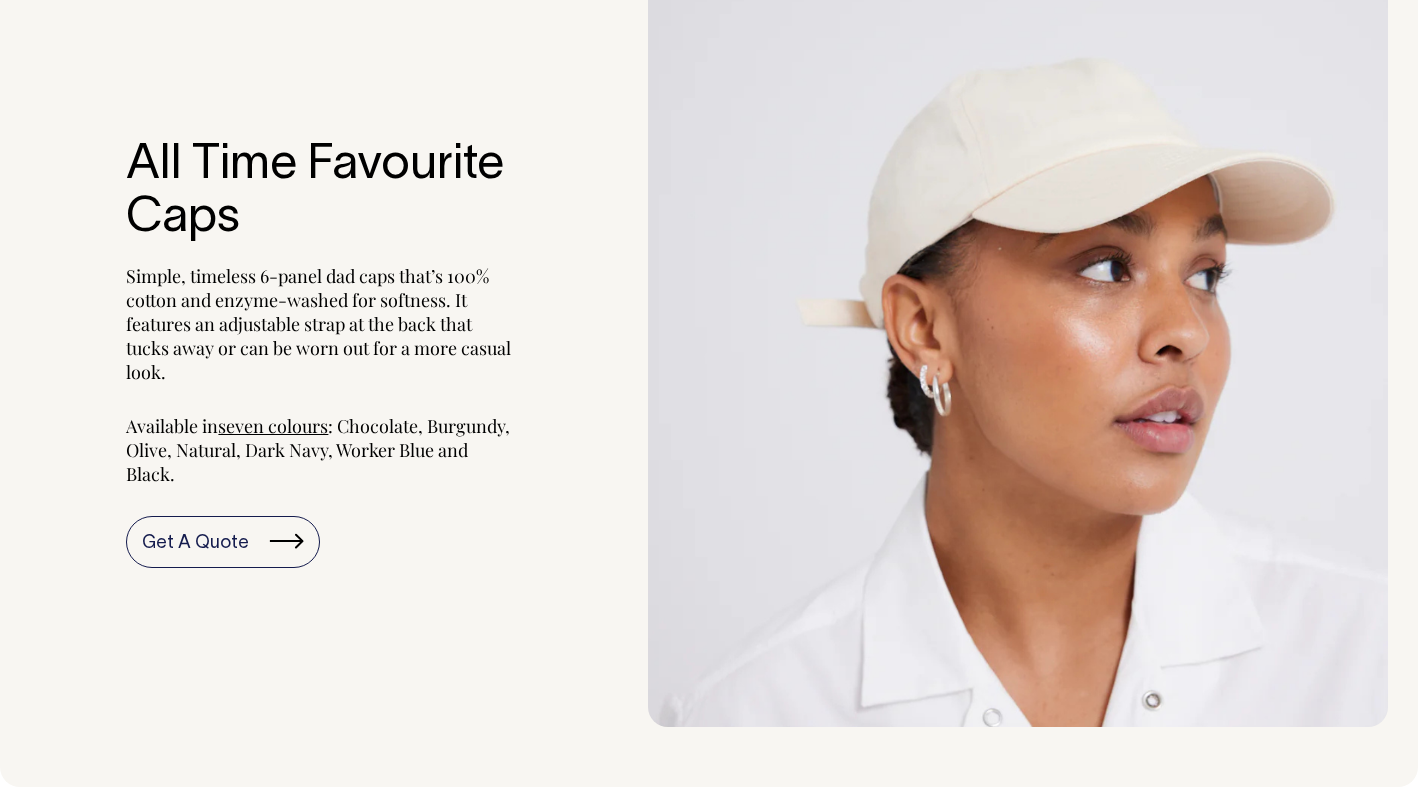 scroll, scrollTop: 1894, scrollLeft: 0, axis: vertical 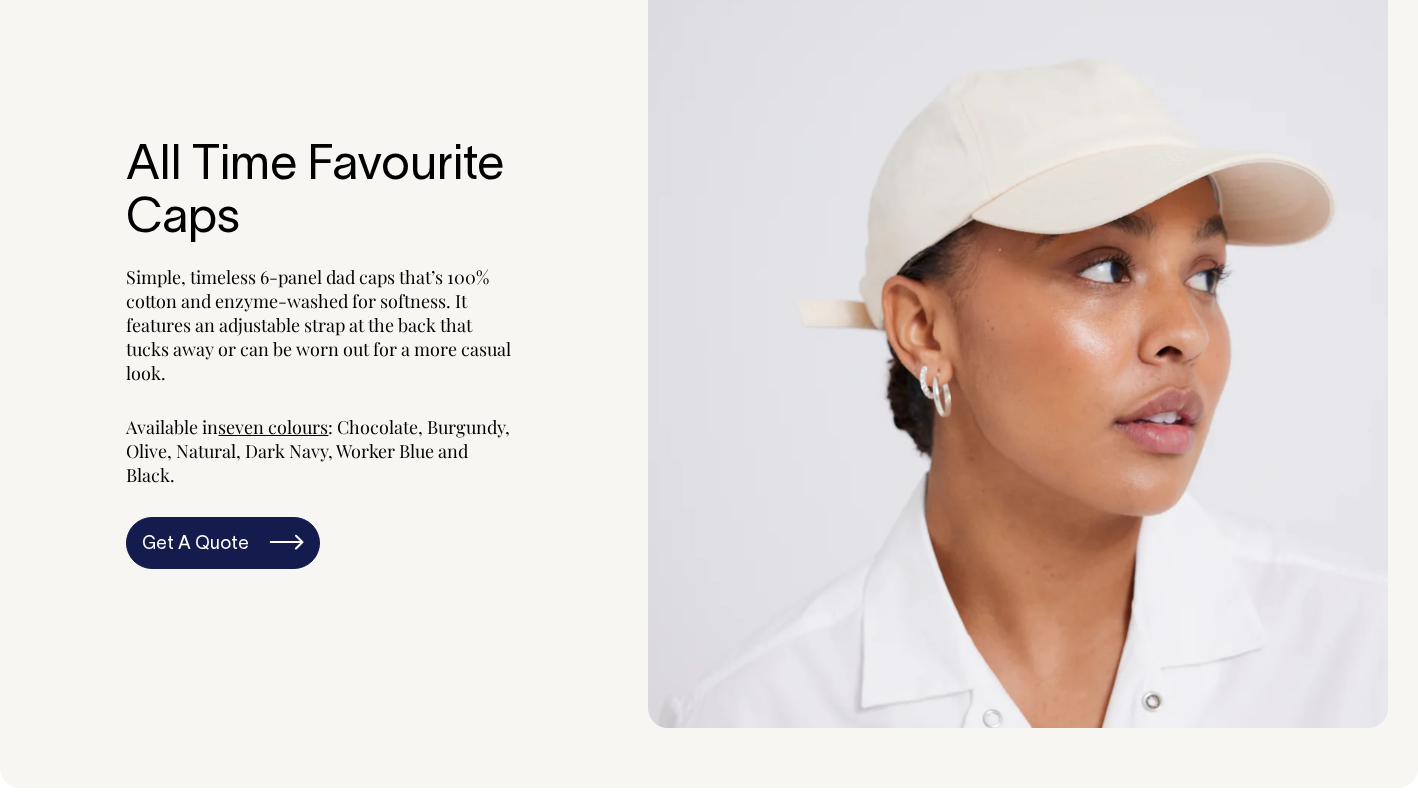 click on "Get A Quote" at bounding box center [223, 543] 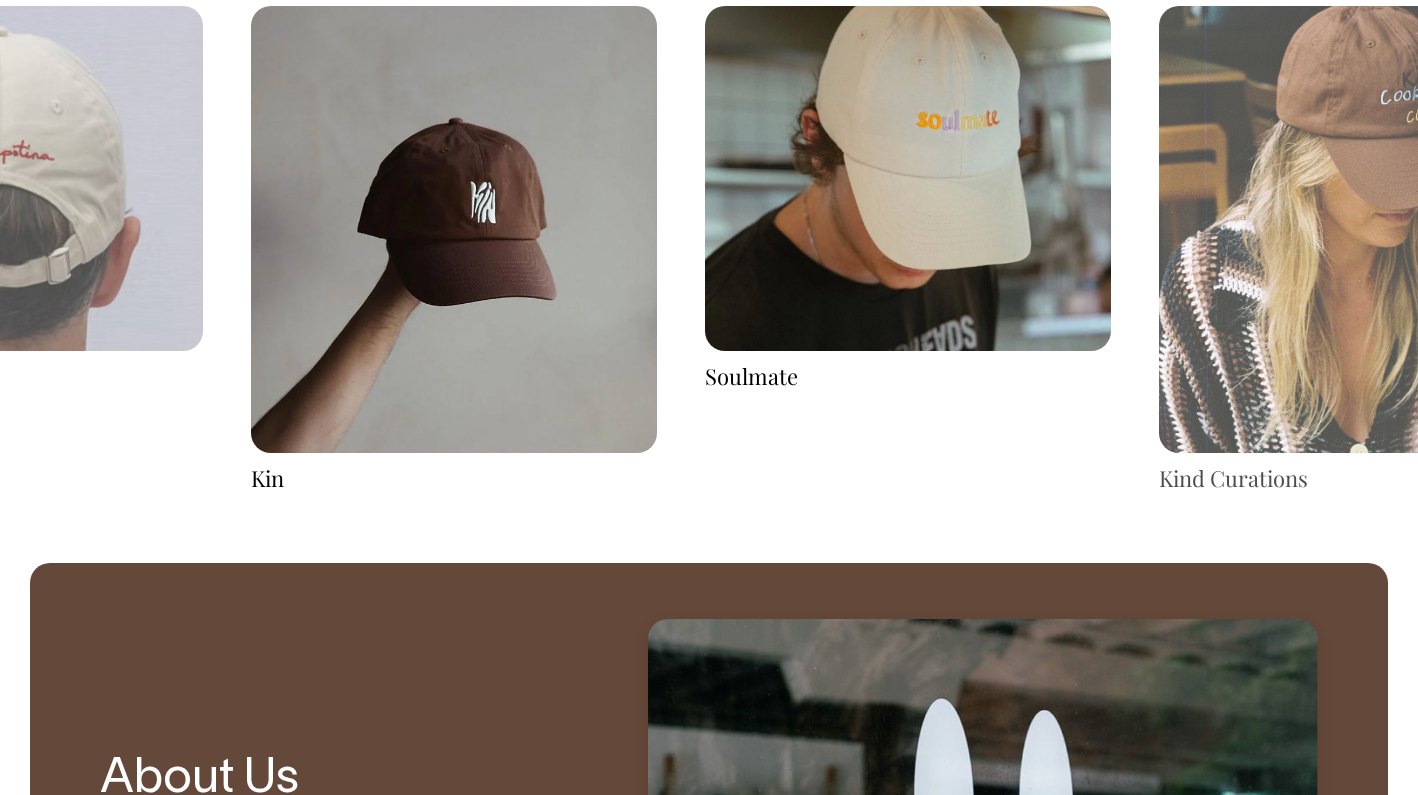 scroll, scrollTop: 3330, scrollLeft: 0, axis: vertical 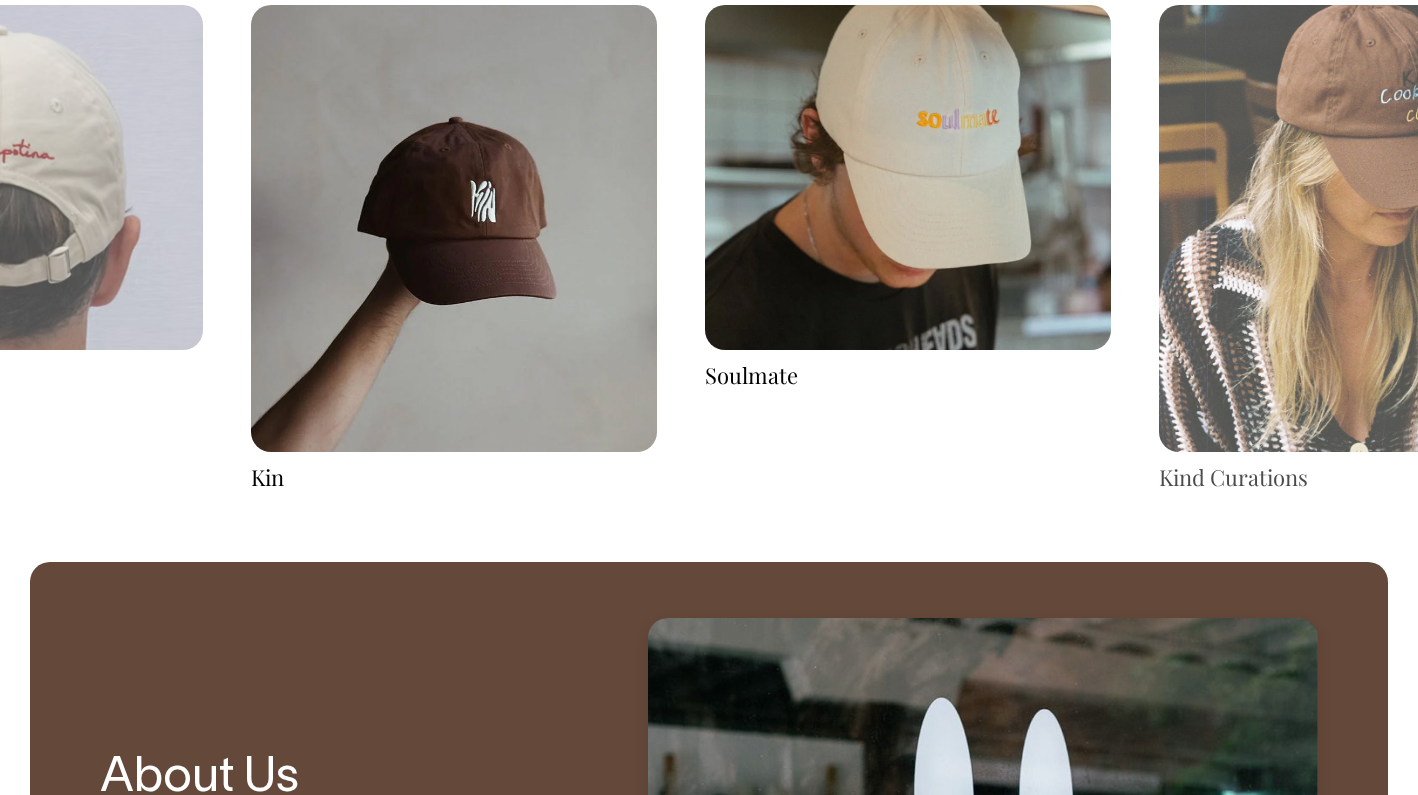 click at bounding box center [1362, 228] 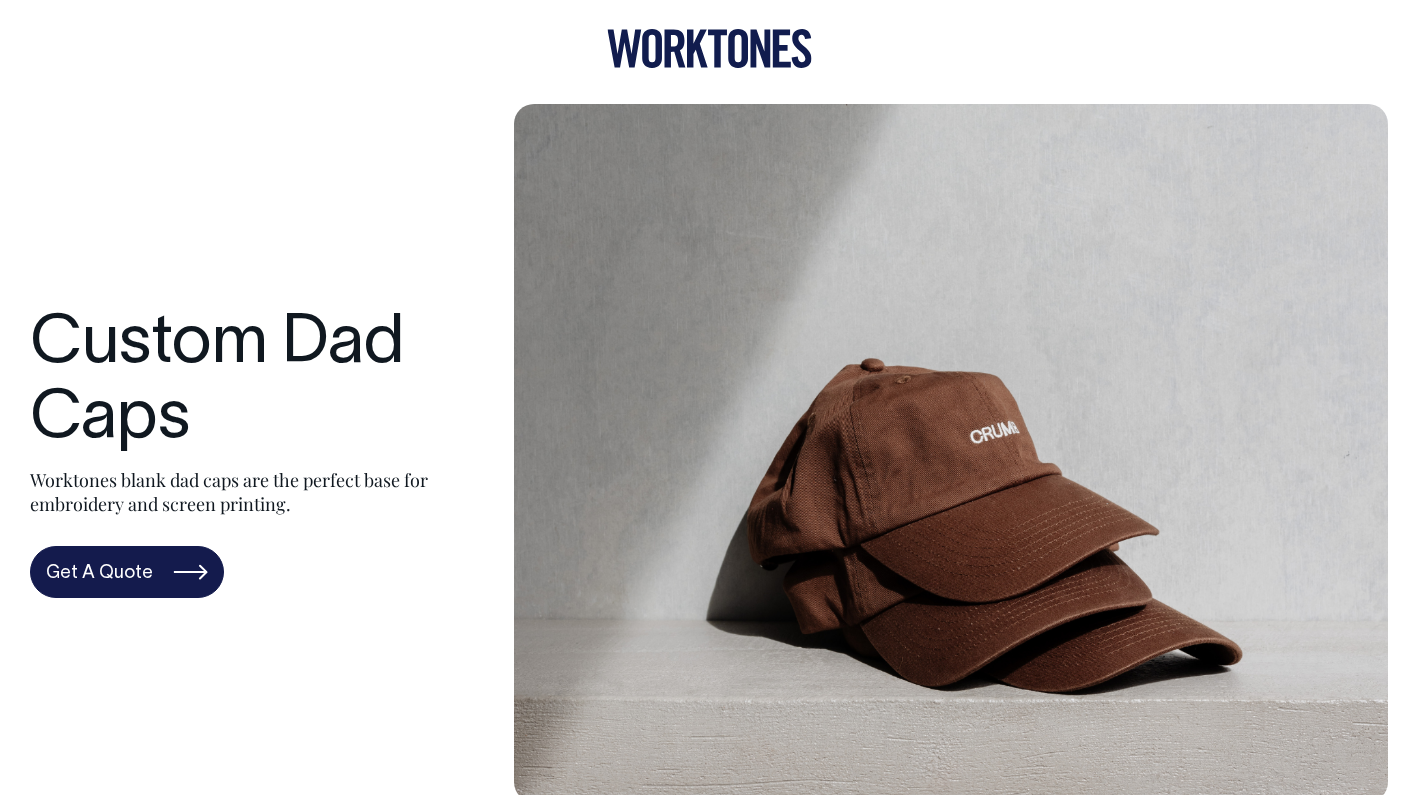 scroll, scrollTop: 0, scrollLeft: 0, axis: both 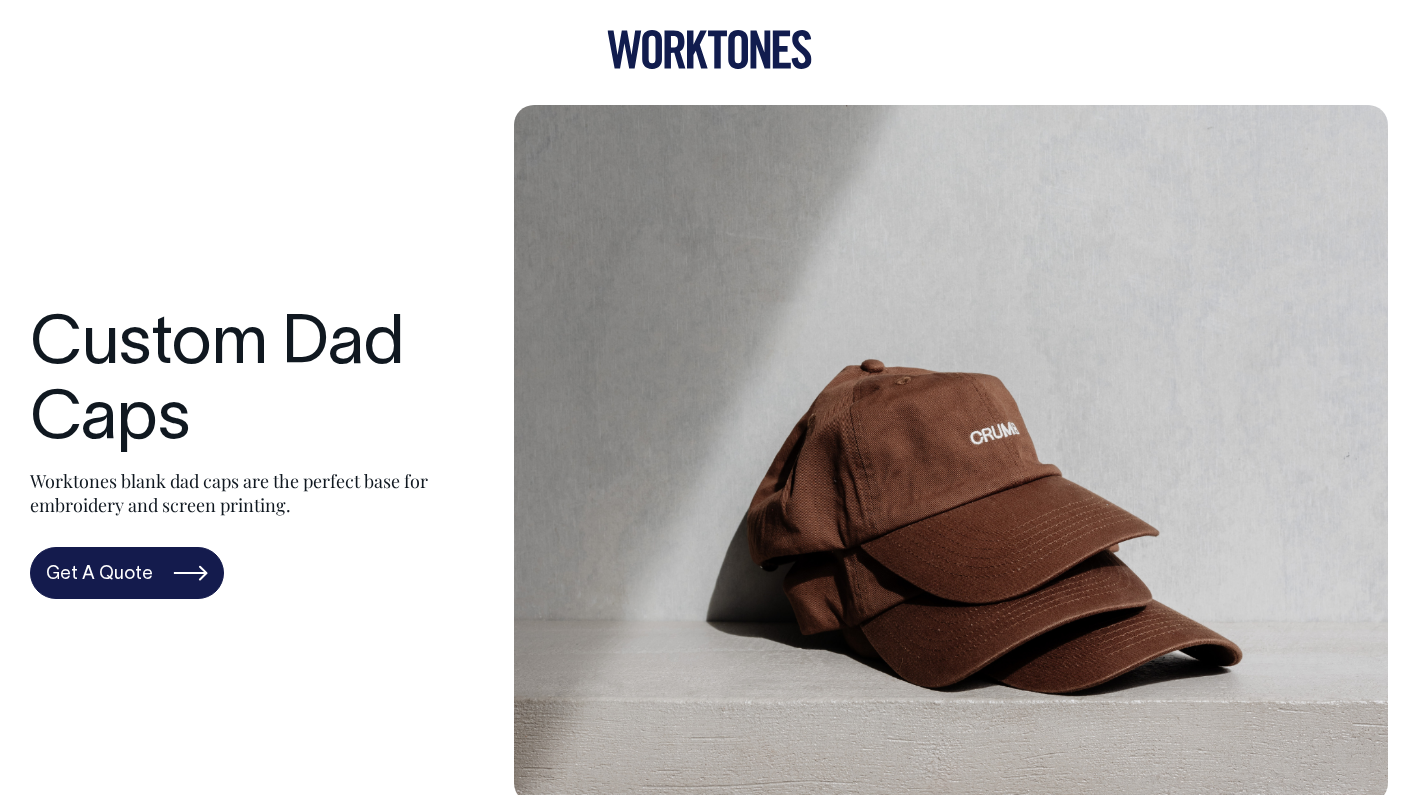 click 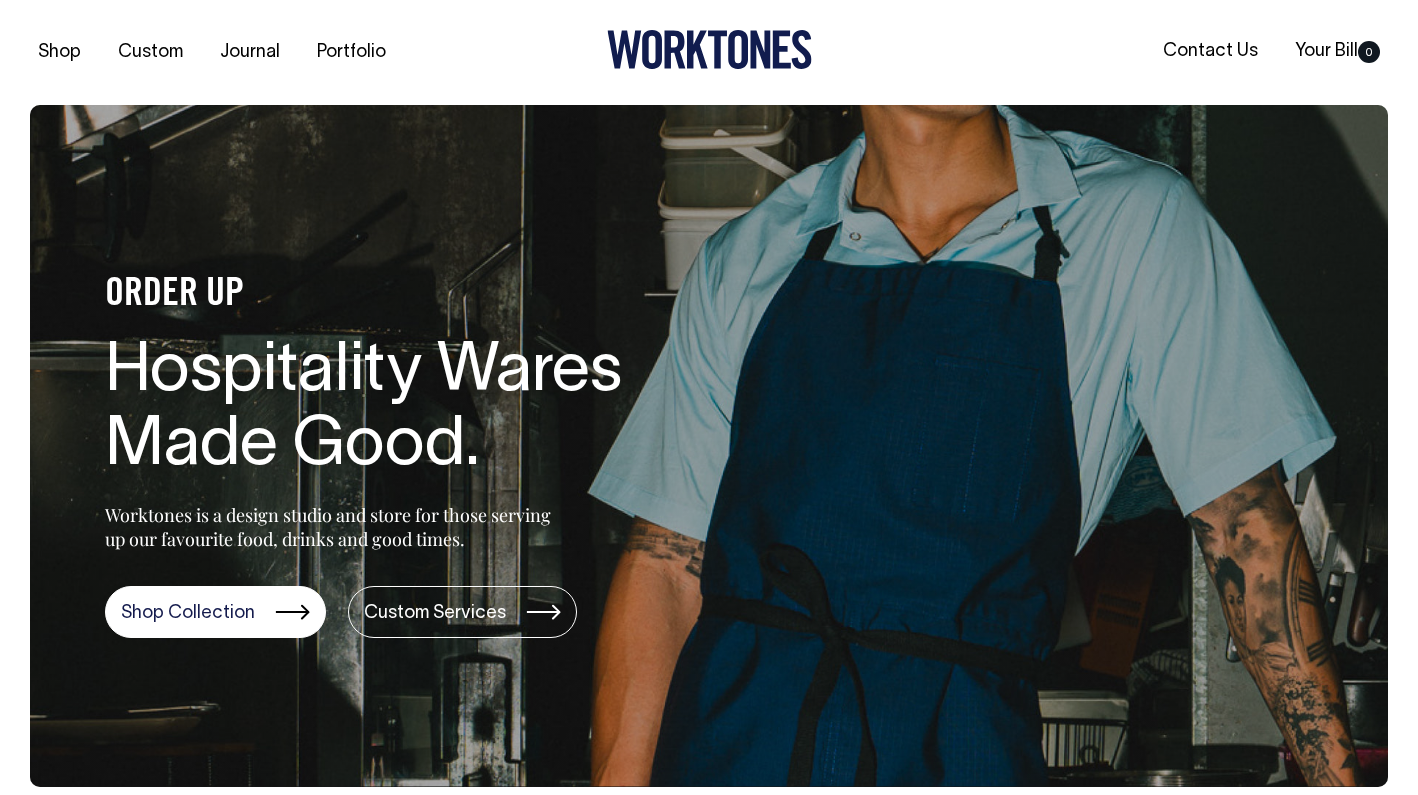 scroll, scrollTop: 0, scrollLeft: 0, axis: both 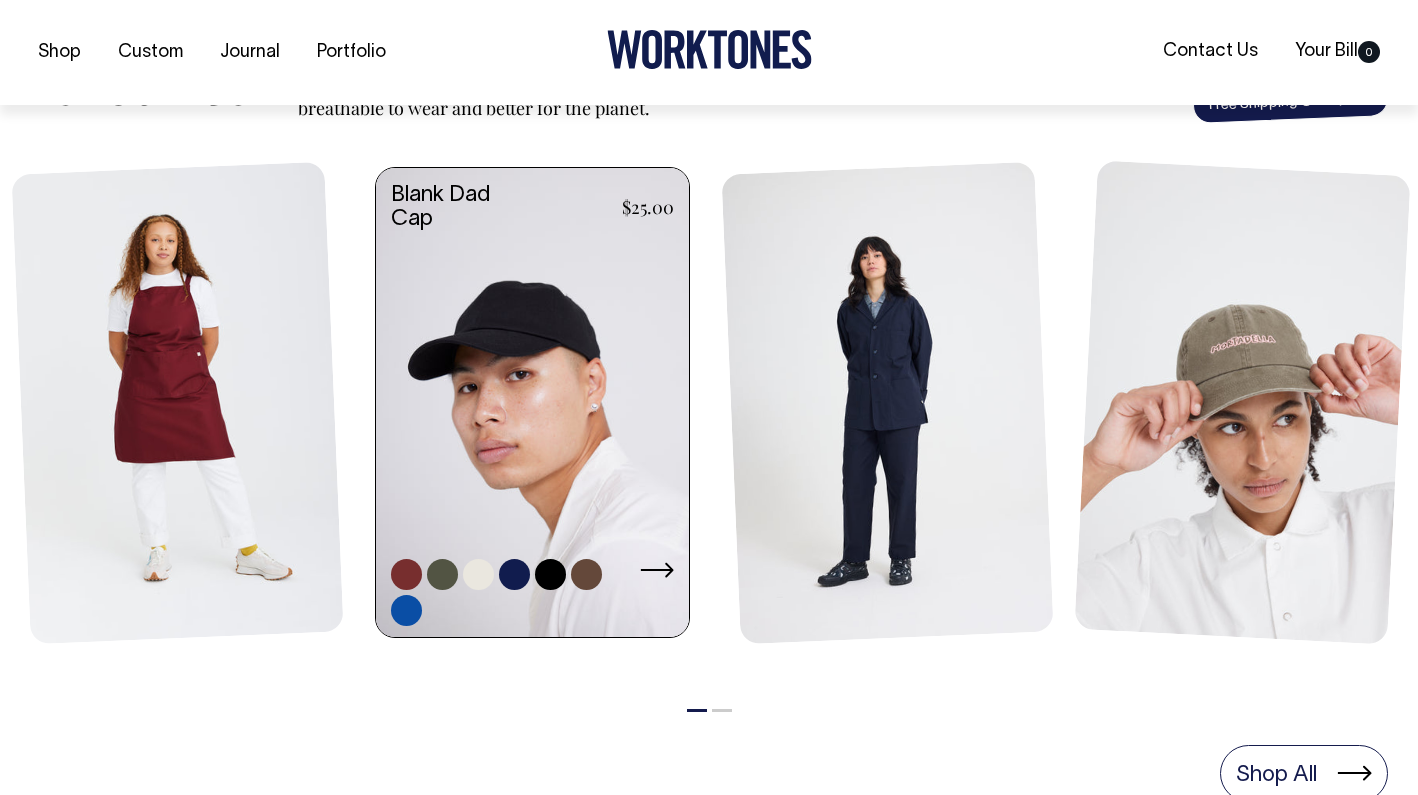 click 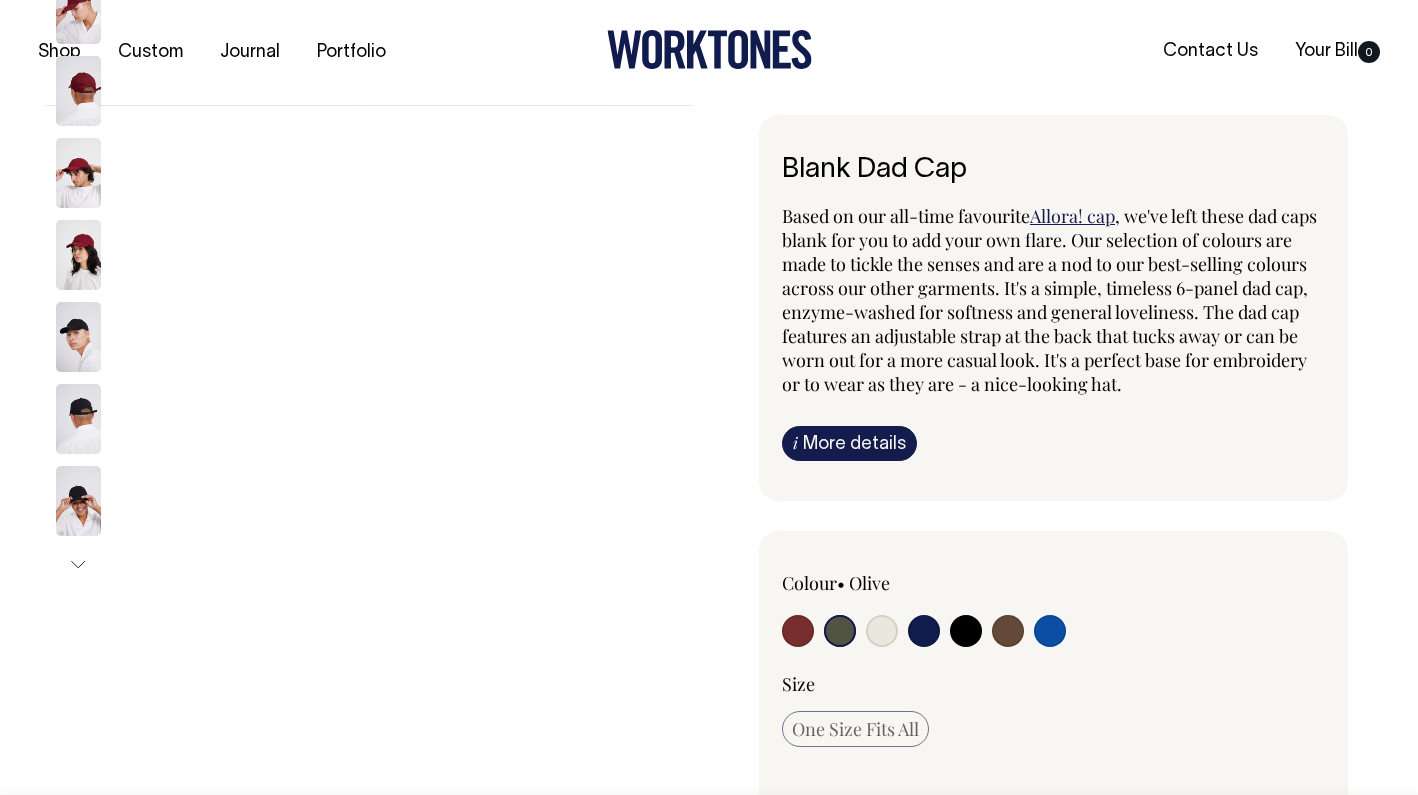 scroll, scrollTop: 89, scrollLeft: 0, axis: vertical 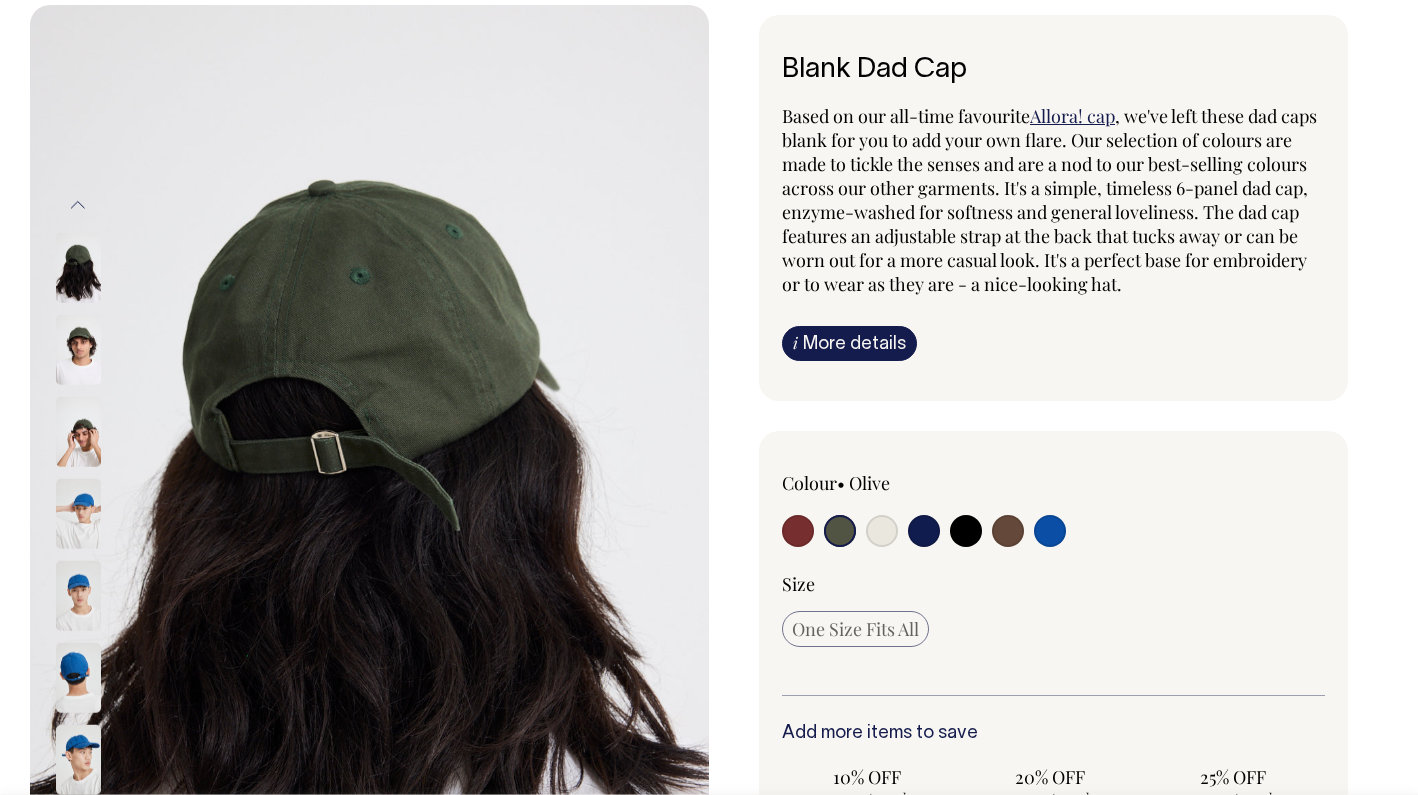 click at bounding box center [840, 531] 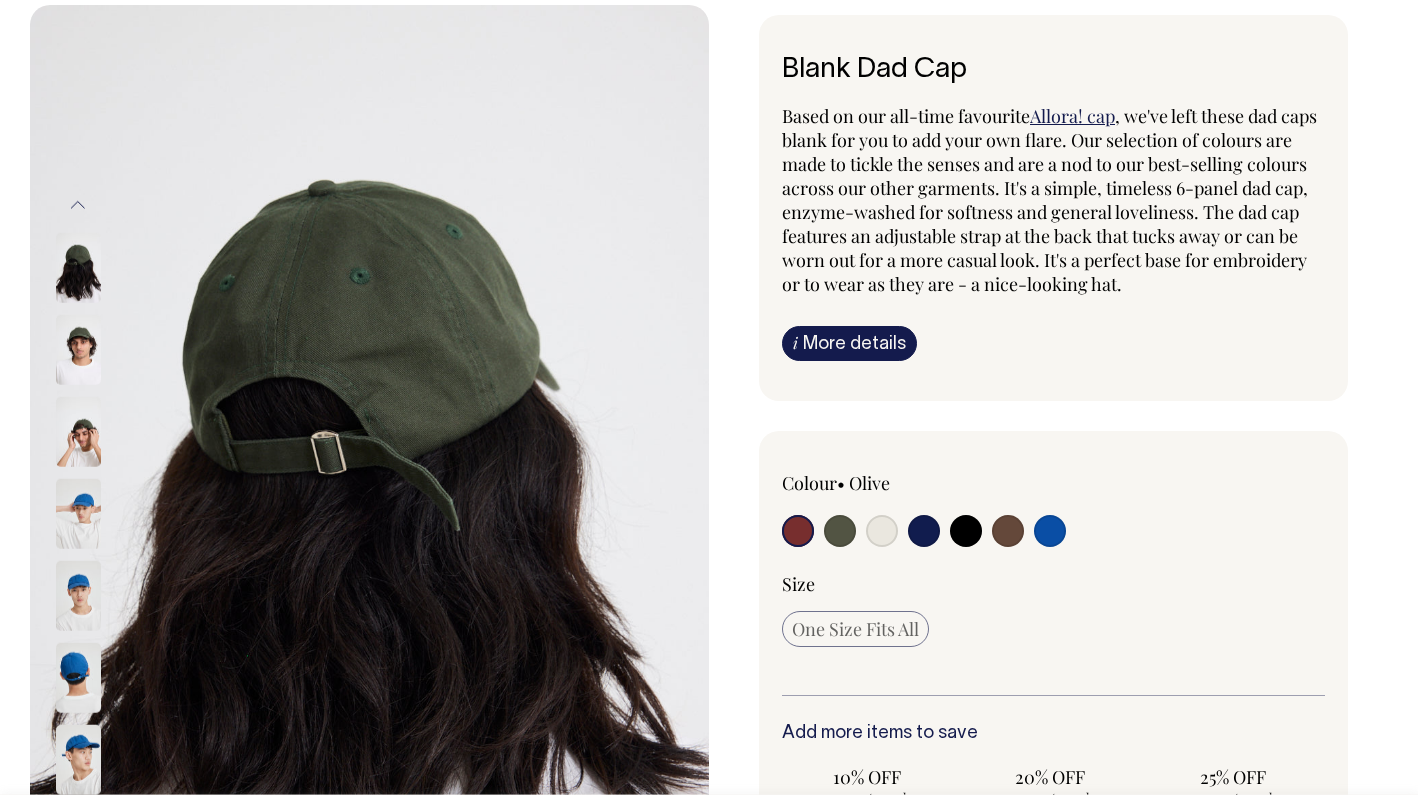 radio on "false" 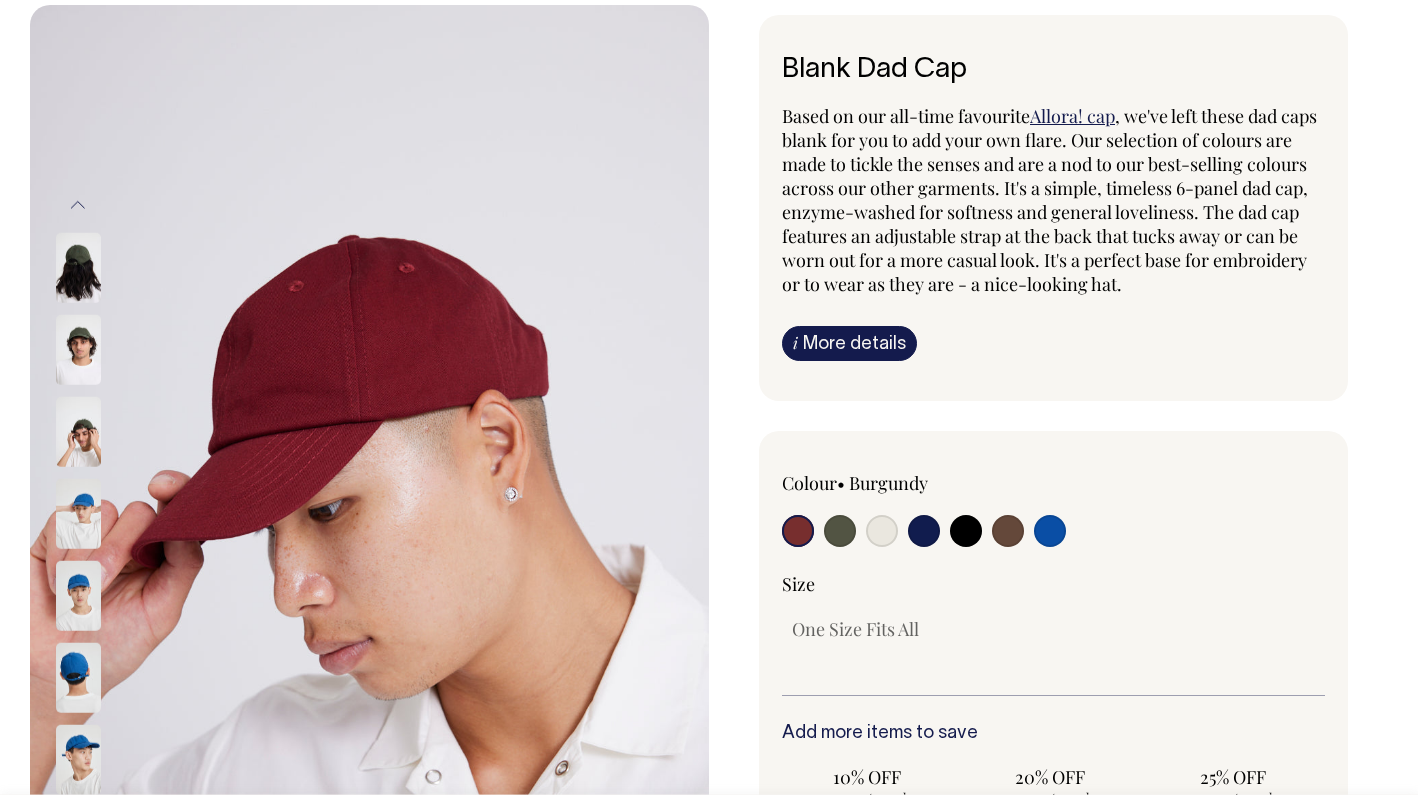 click at bounding box center (840, 531) 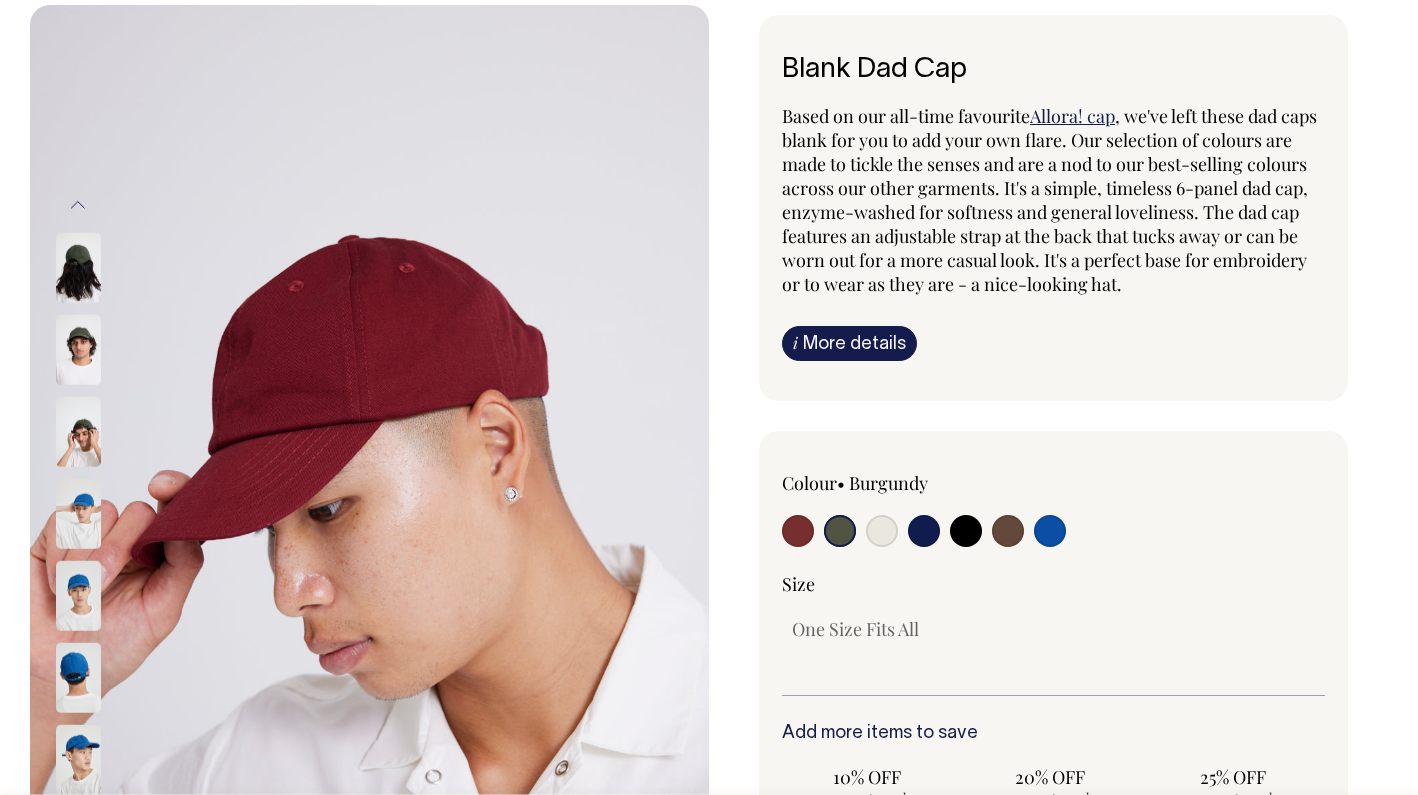 radio on "true" 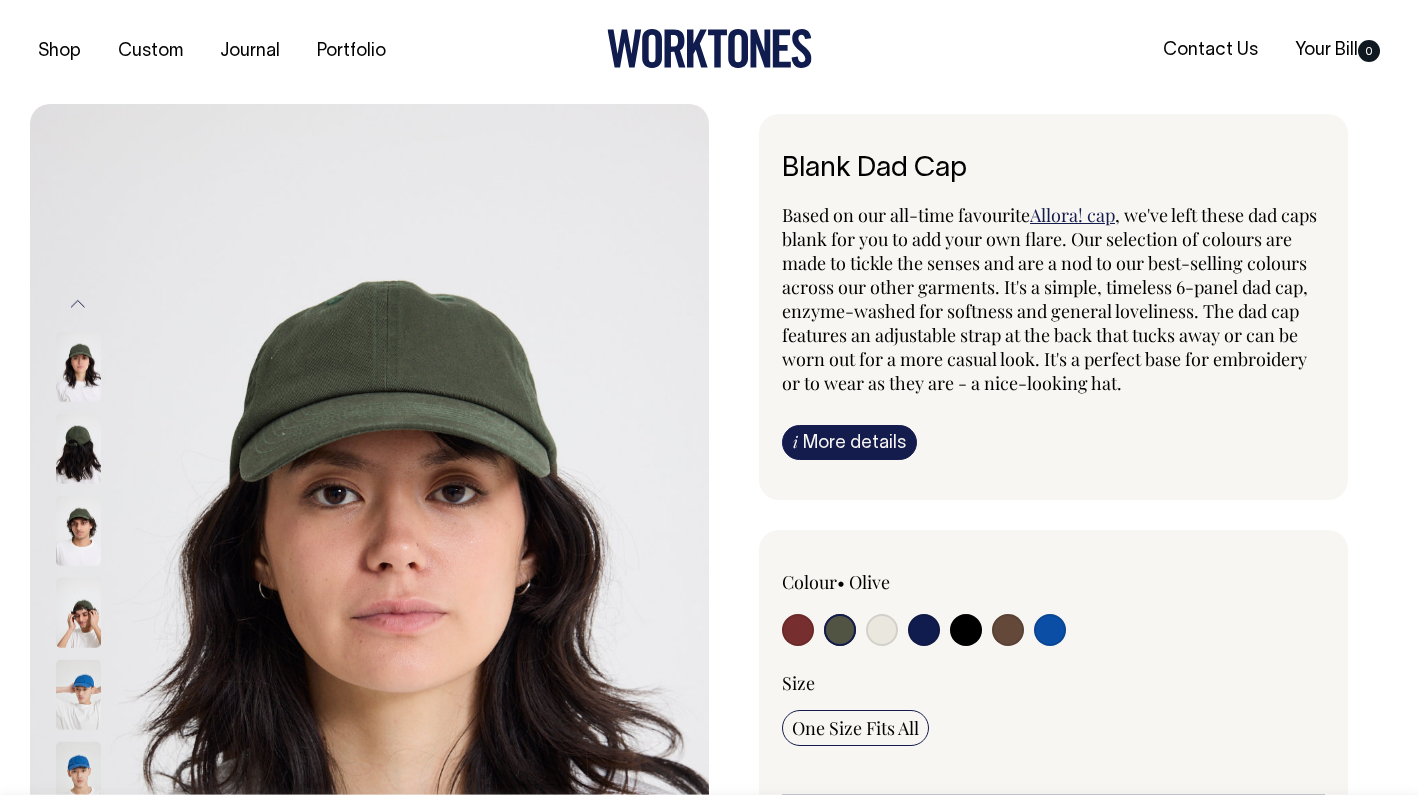 scroll, scrollTop: 0, scrollLeft: 0, axis: both 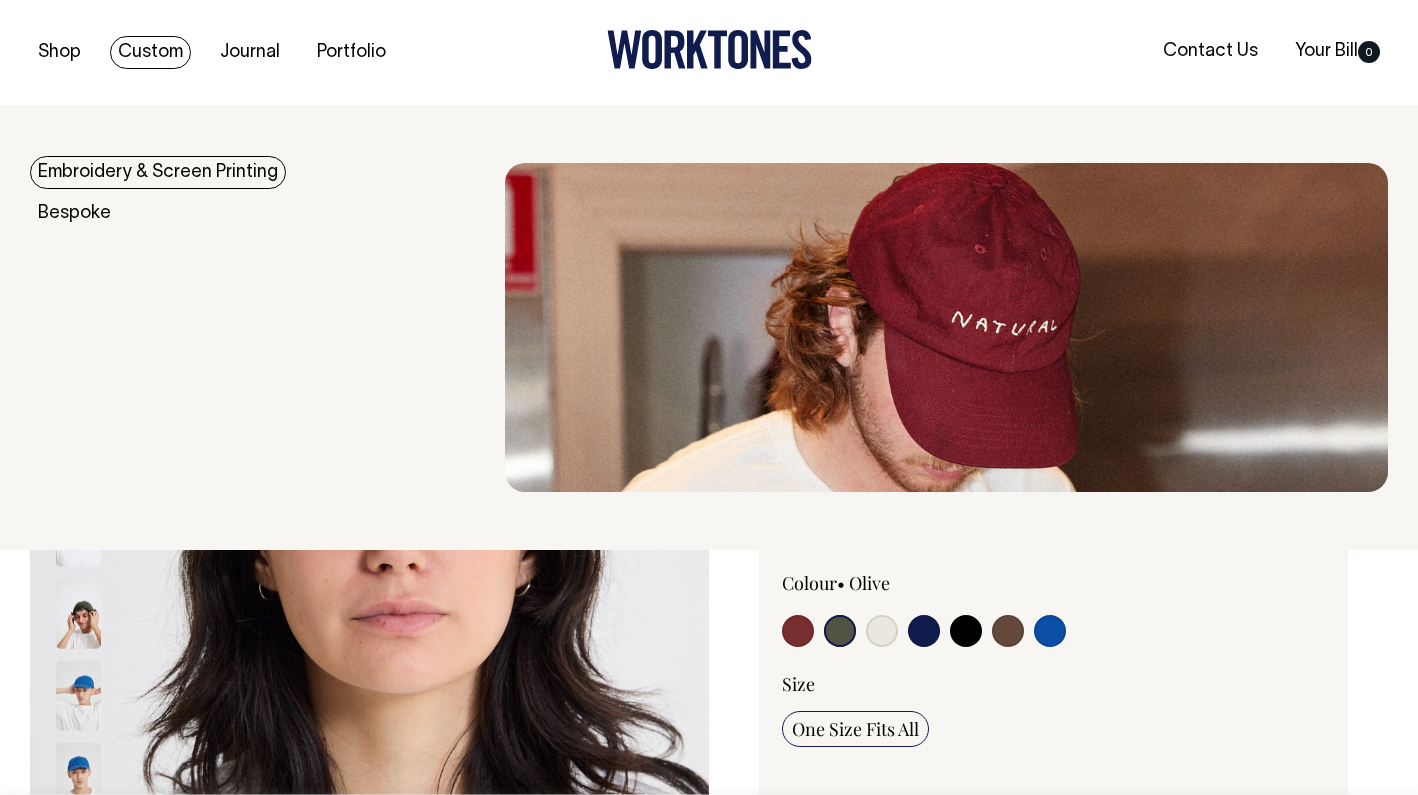 click on "Custom" at bounding box center [150, 52] 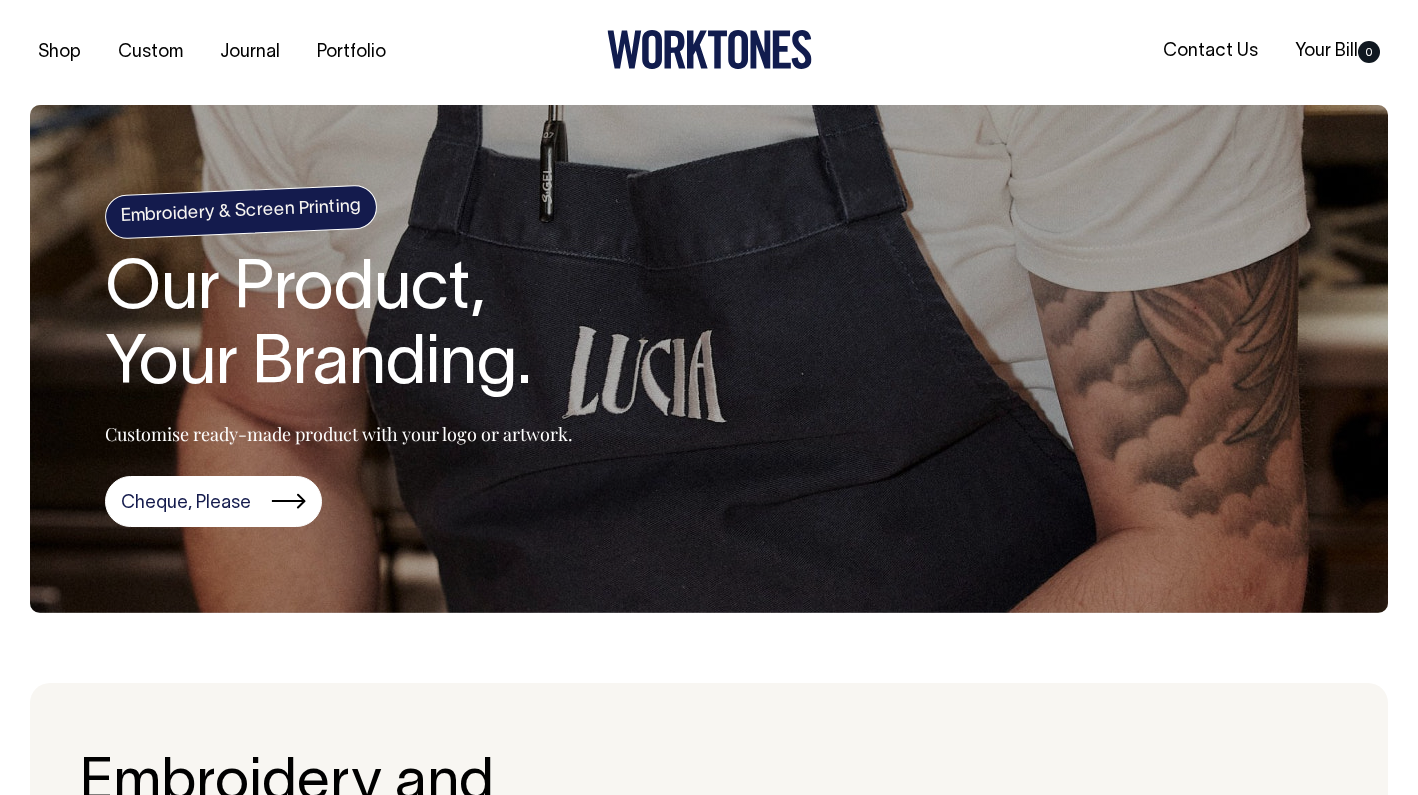 scroll, scrollTop: 262, scrollLeft: 0, axis: vertical 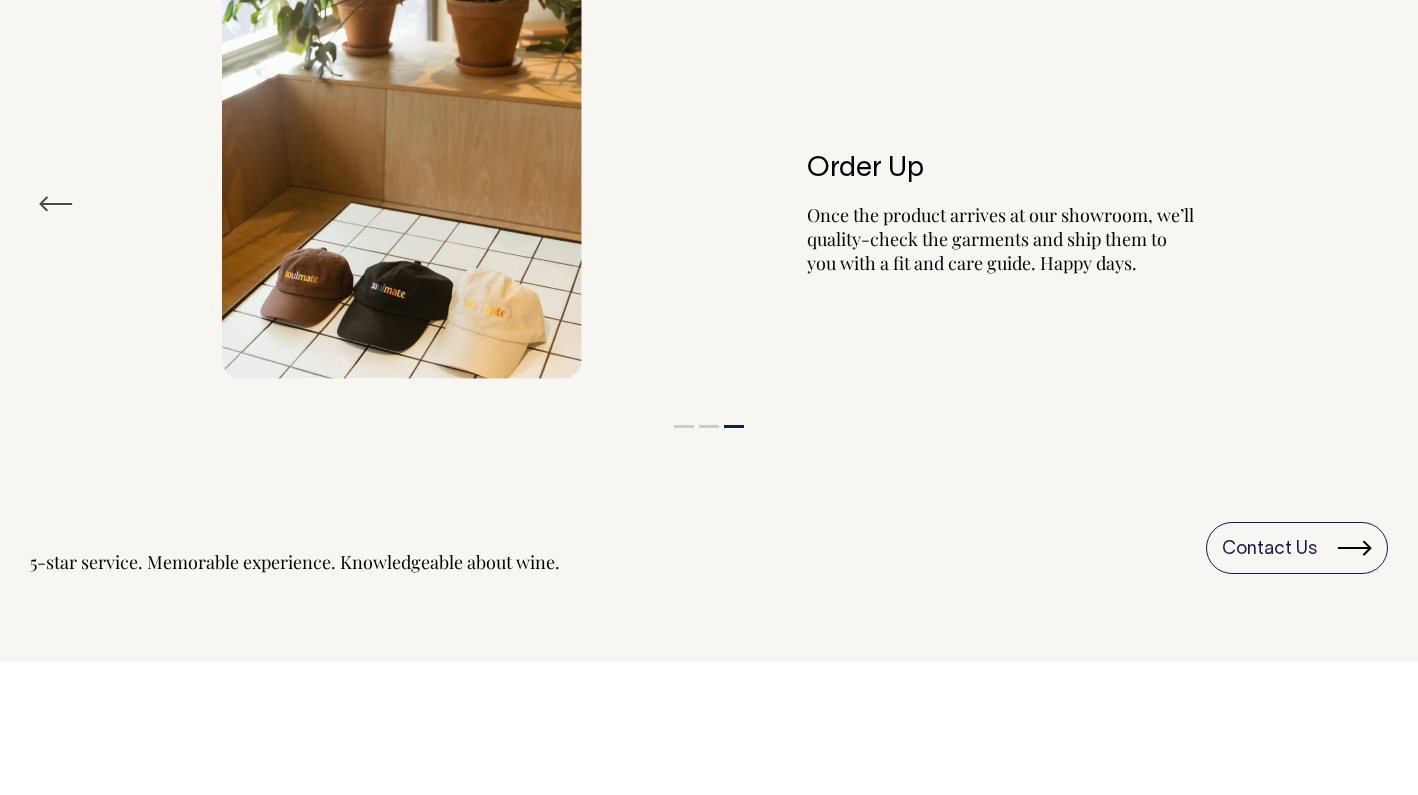 click on "Previous" at bounding box center [56, 204] 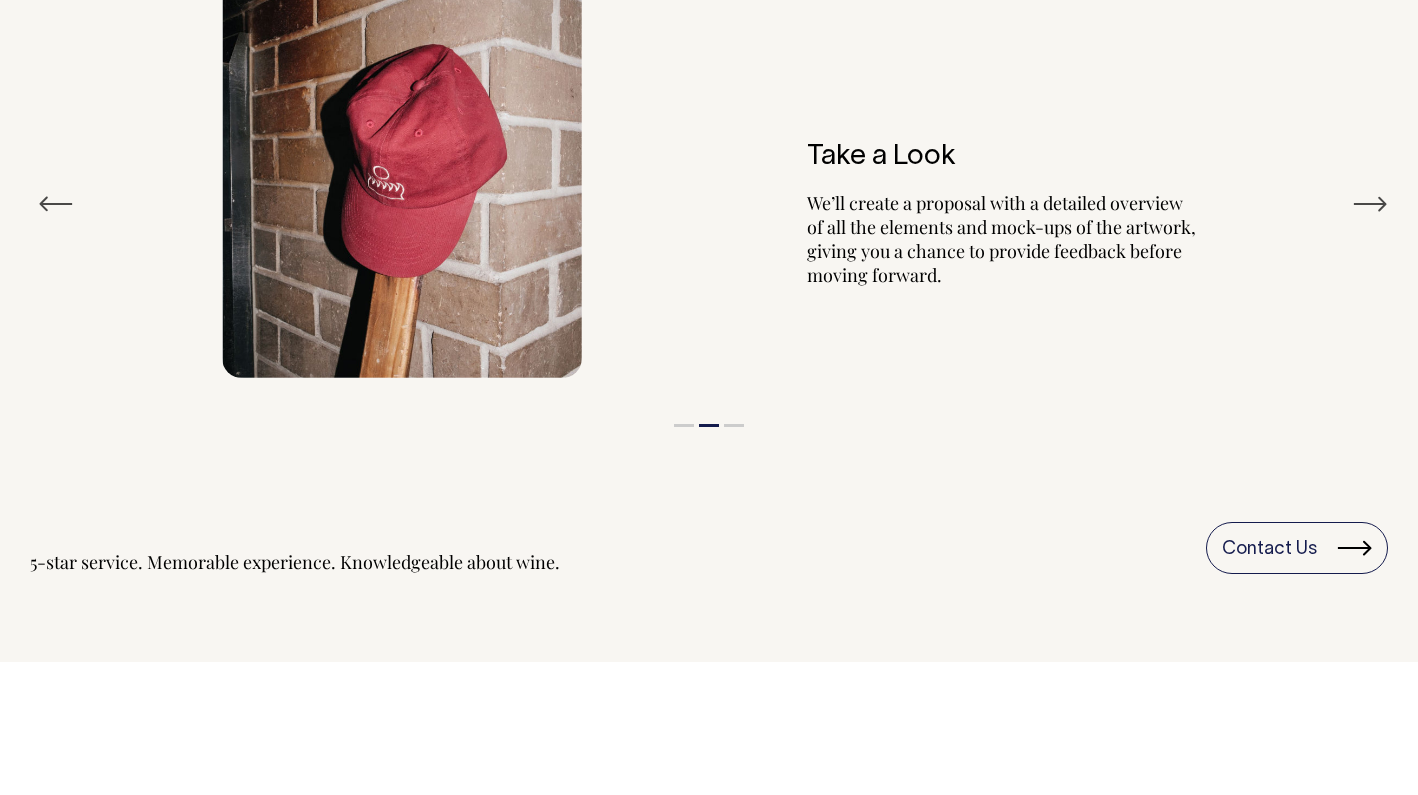 click on "Previous" at bounding box center [56, 204] 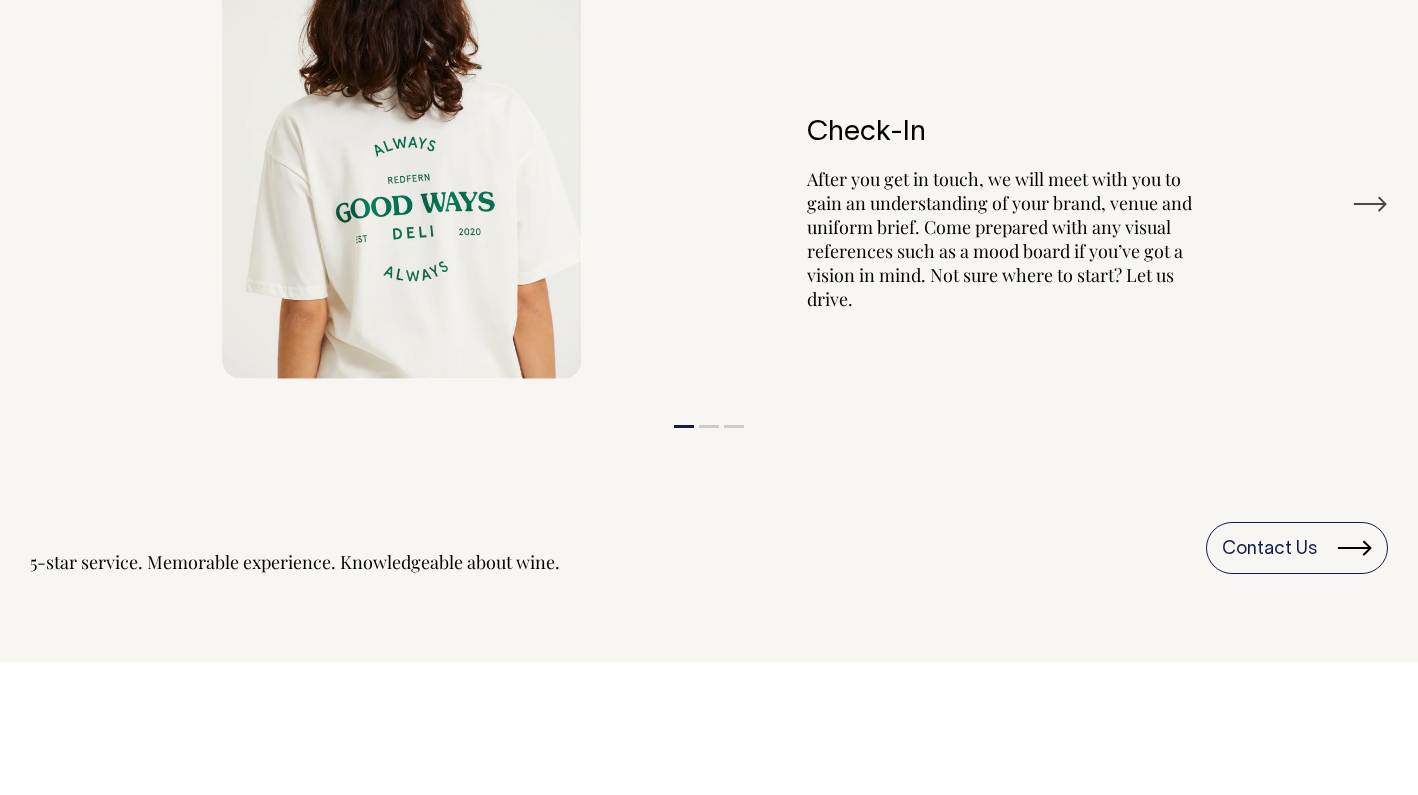 click on "Check-In
After you get in touch, we will meet with you to gain an understanding of your brand, venue and uniform brief. Come prepared with any visual references such as a mood board if you’ve got a vision in mind. Not sure where to start? Let us drive." at bounding box center (709, 180) 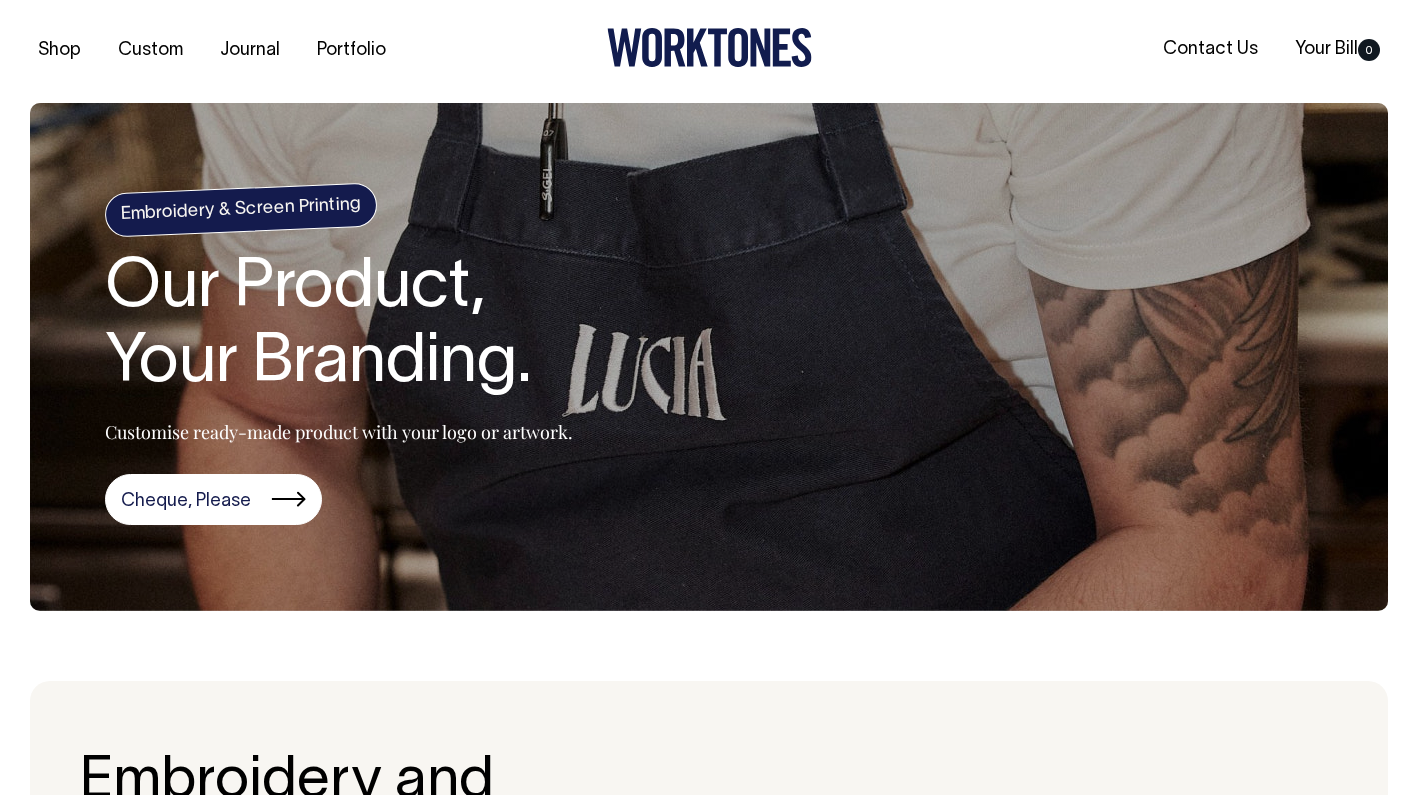 scroll, scrollTop: 0, scrollLeft: 0, axis: both 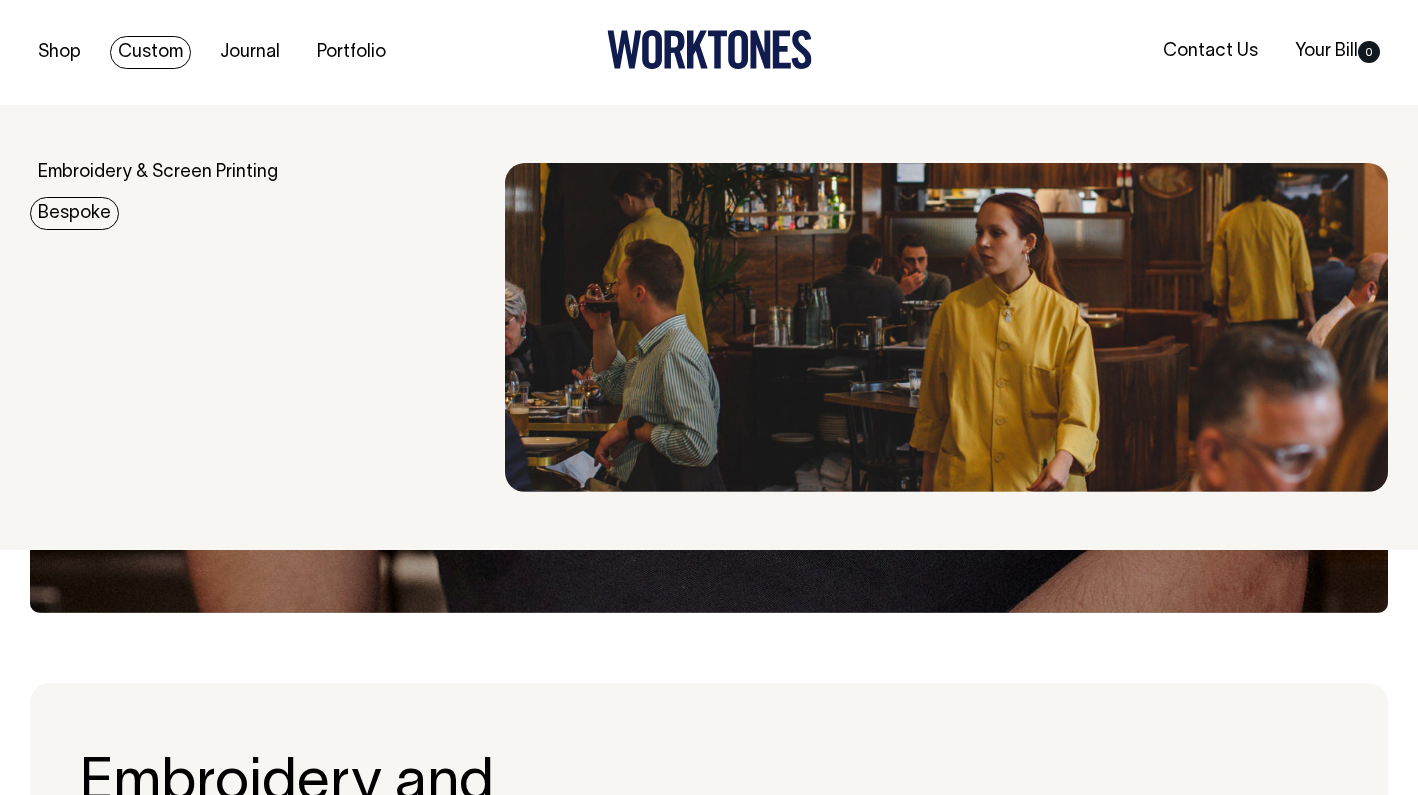 click on "Bespoke" at bounding box center [74, 213] 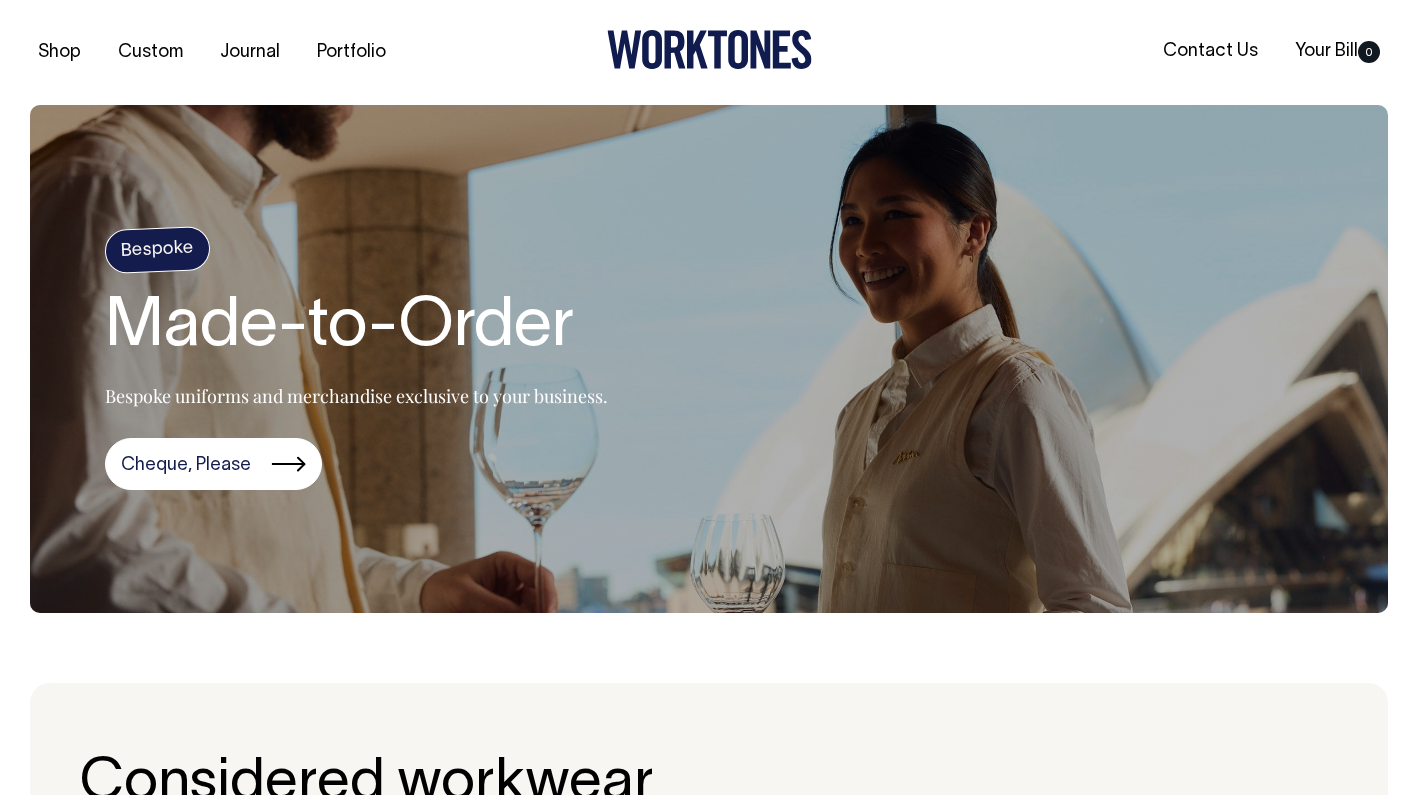 scroll, scrollTop: 0, scrollLeft: 0, axis: both 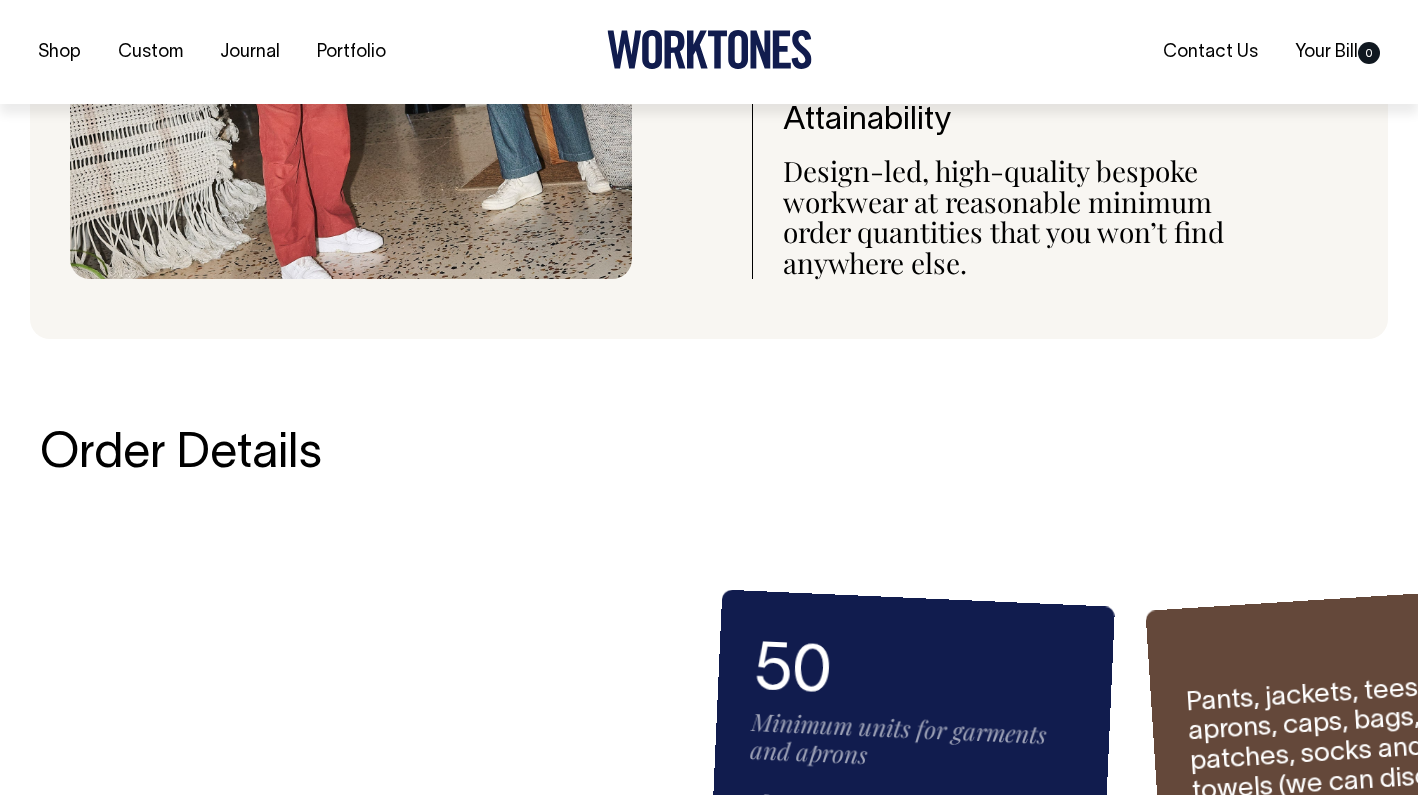 click on "50
Minimum units for garments and aprons
100
Minimum units for caps, bags, pins, patches, socks and tea towels
Pants, jackets, tees, shirts, aprons, caps, bags, pins, patches, socks and tea towels (we can discuss anything else you’re looking for)
Products
8 weeks + shipping (allow an additional 4-6 weeks if you want sampling)
Lead time" at bounding box center [709, 796] 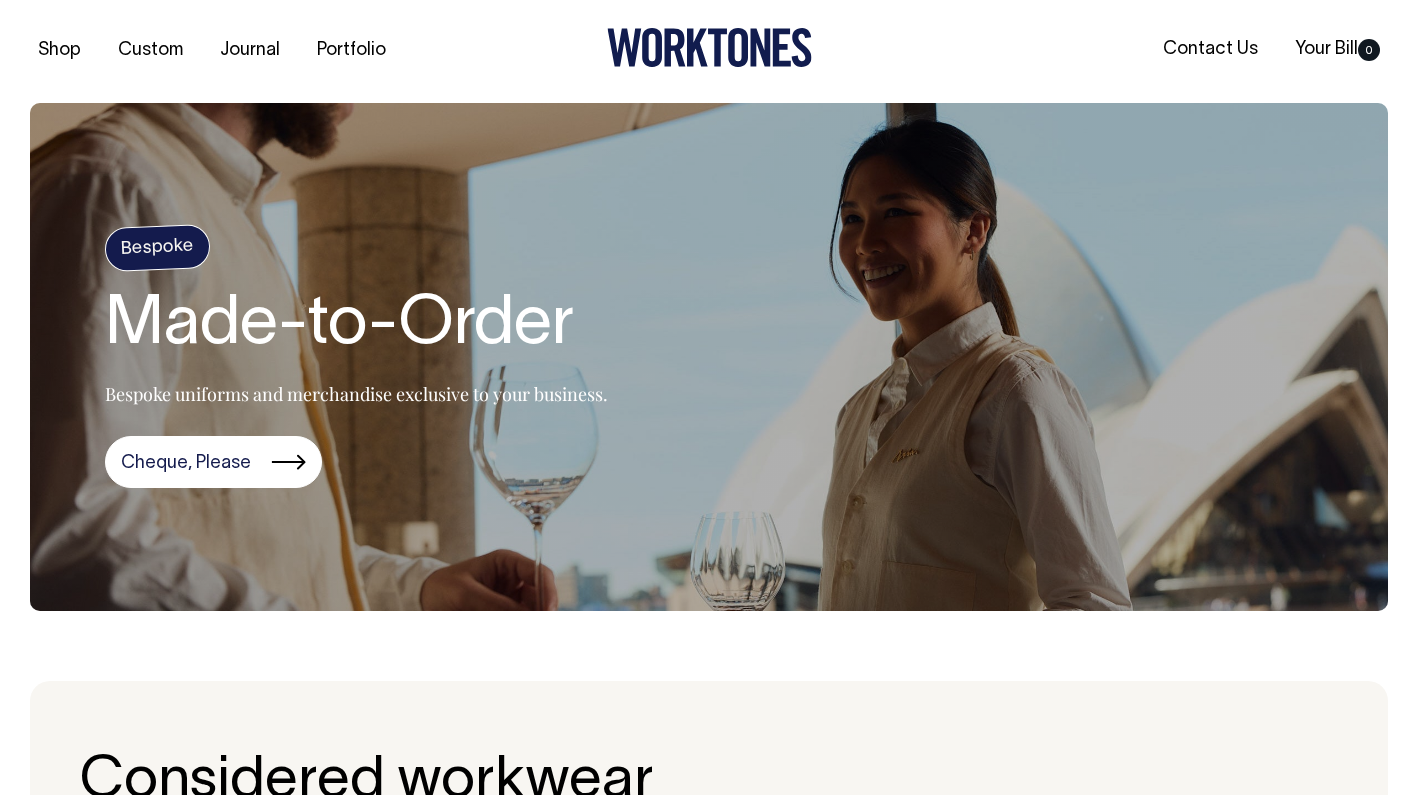 scroll, scrollTop: 0, scrollLeft: 0, axis: both 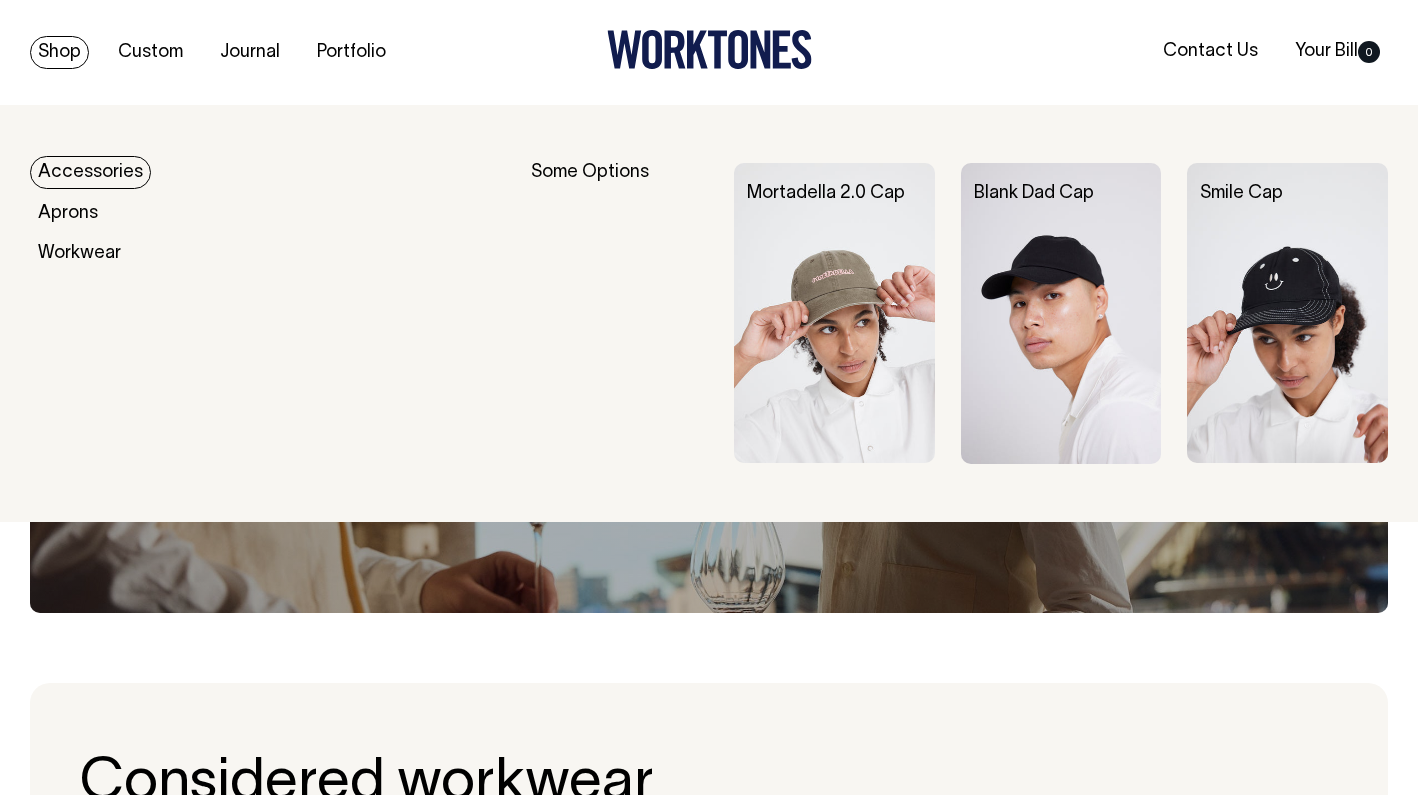 click on "Accessories" at bounding box center [90, 172] 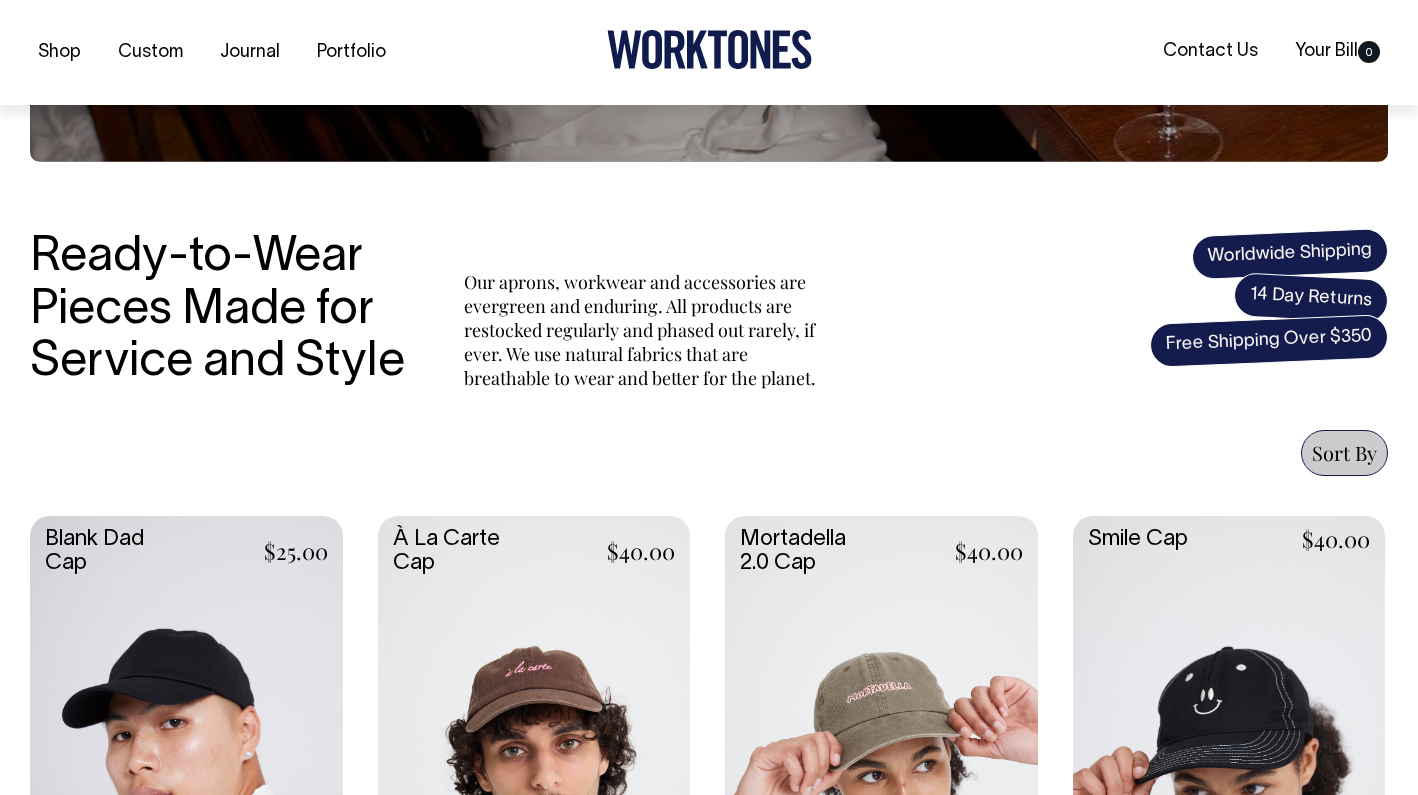 scroll, scrollTop: 1042, scrollLeft: 0, axis: vertical 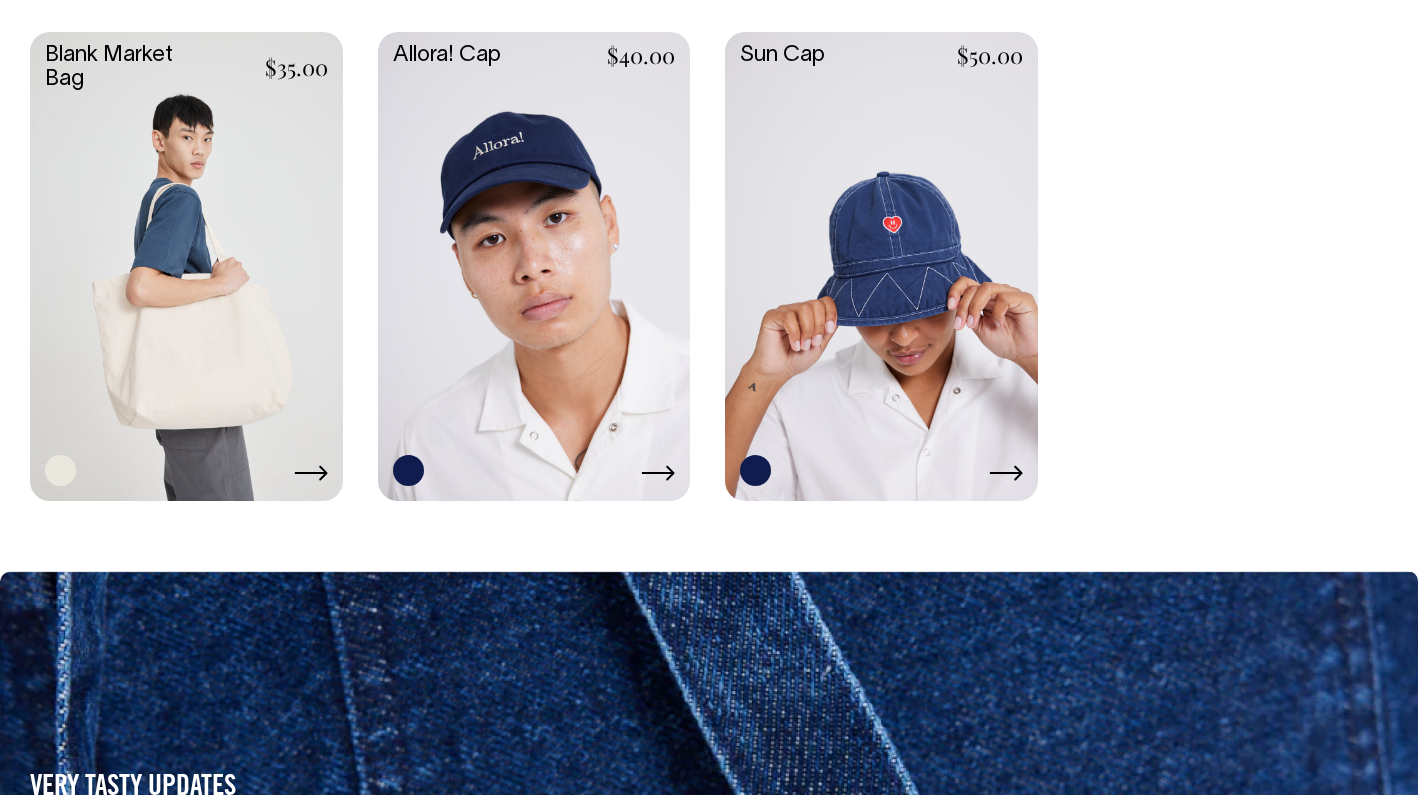 click at bounding box center [186, 264] 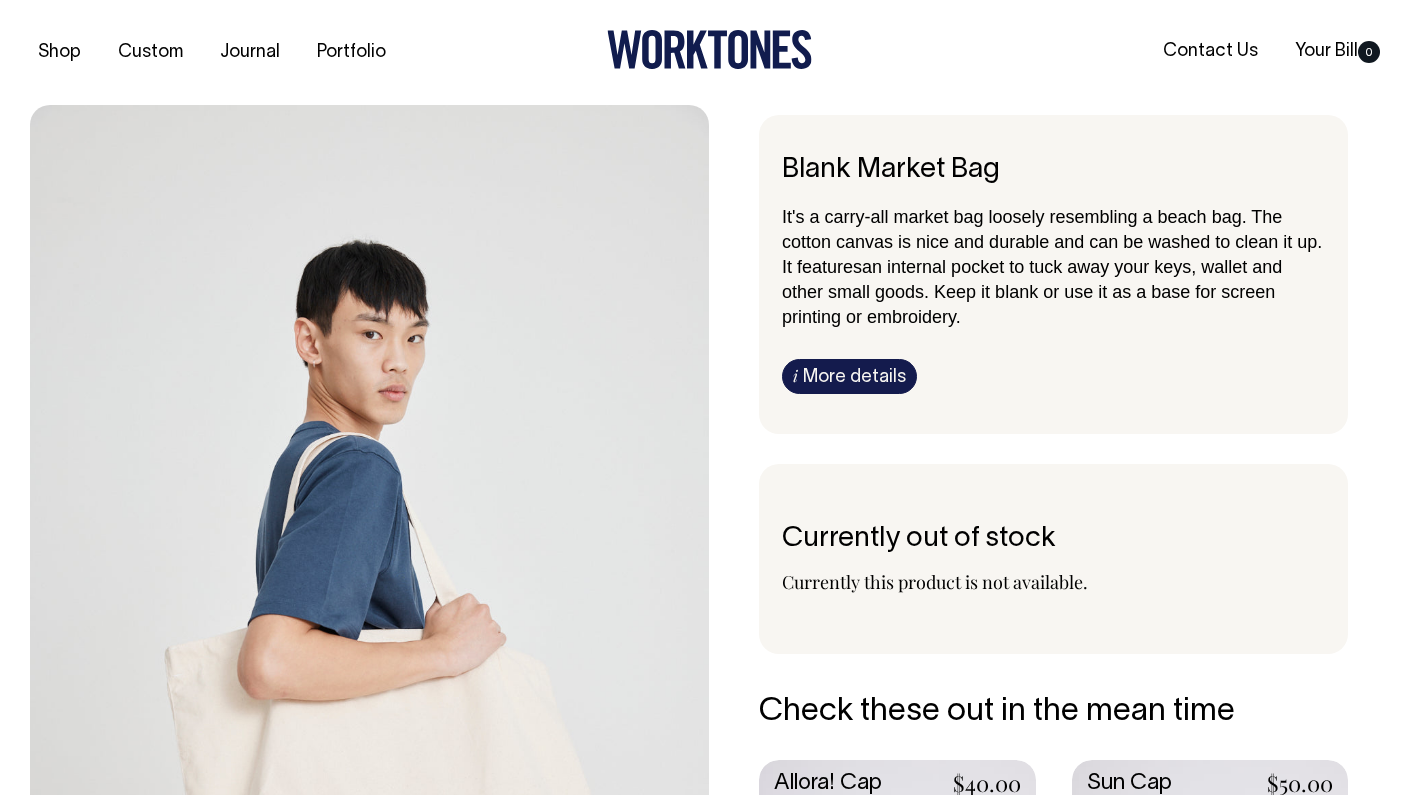 scroll, scrollTop: 0, scrollLeft: 0, axis: both 